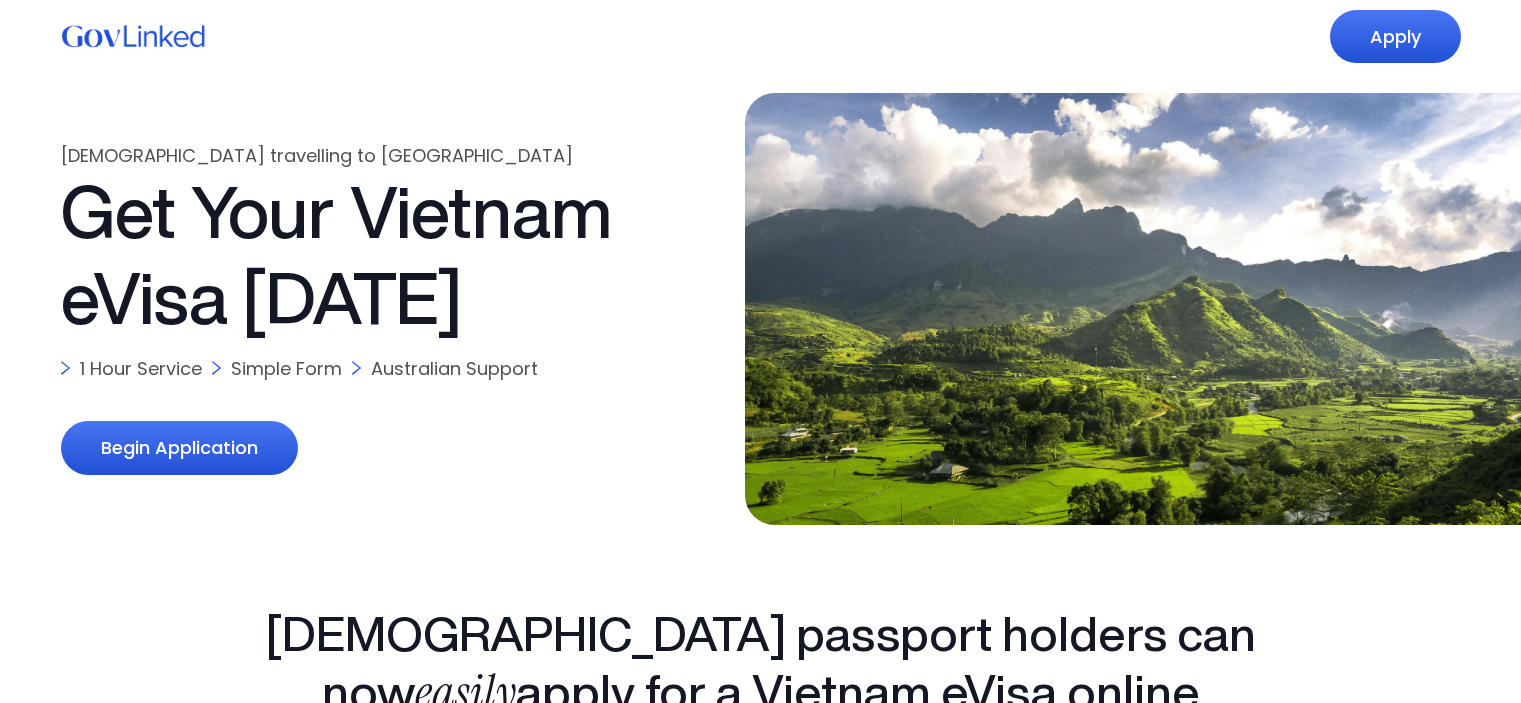 scroll, scrollTop: 0, scrollLeft: 0, axis: both 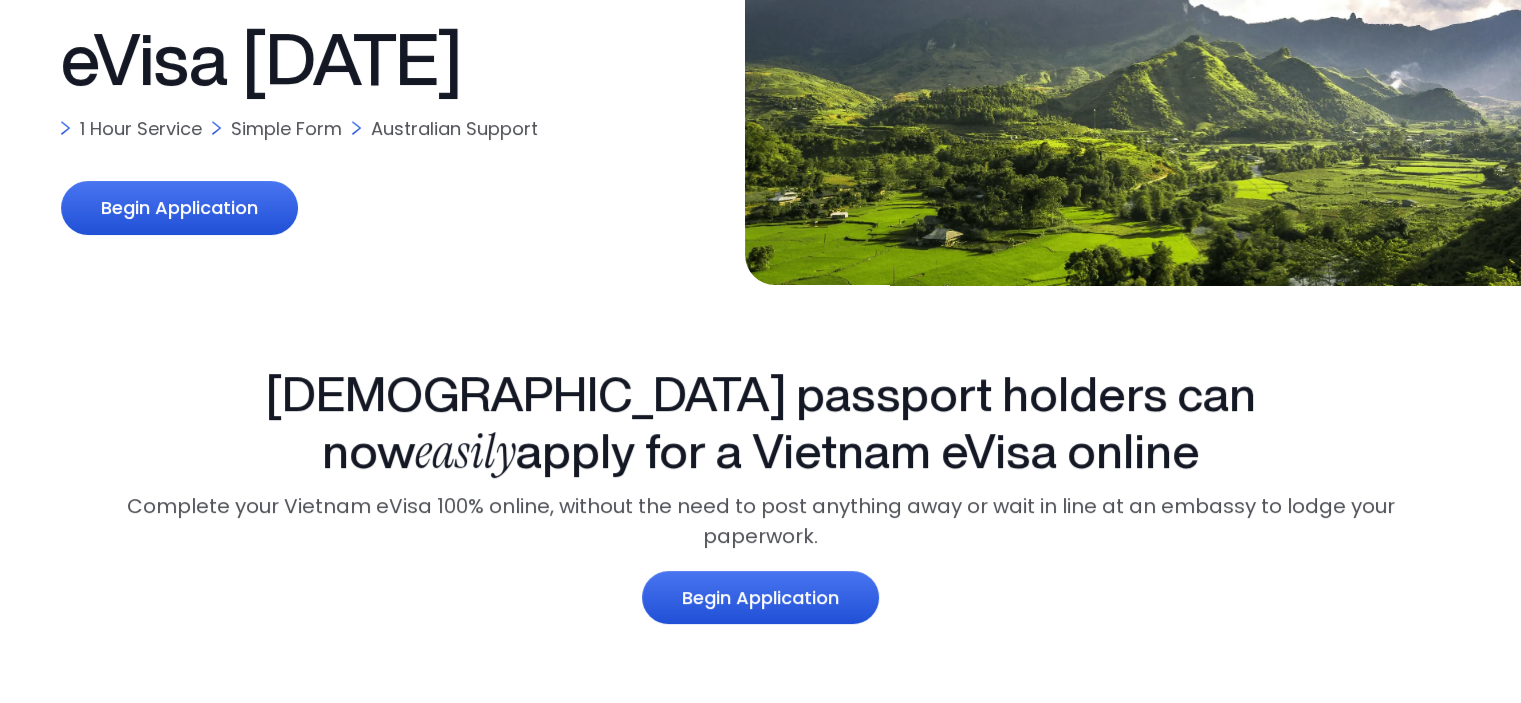 click on "Apply [DEMOGRAPHIC_DATA] travelling to [GEOGRAPHIC_DATA] Get Your Vietnam eVisa [DATE] 1 Hour Service Simple Form Australian Support Begin Application [DEMOGRAPHIC_DATA] passport holders can now  easily  apply for a [GEOGRAPHIC_DATA] eVisa online Complete your Vietnam eVisa 100% online, without the need to post anything away or wait in line at an embassy to lodge your paperwork. Begin Application 3  easy  steps to get your Vietnam eVisa online 01 Complete Online Form Begin by completing our simple & secure online application form. Our team is available to assist with any questions throughout the process. 02 Select Processing Option Choose between our service options. All applications are carefully reviewed by our team in [GEOGRAPHIC_DATA] for accuracy and compliance. 03 Receive Your Approved eVisa Once approved by [DEMOGRAPHIC_DATA] Immigration authorities, your Vietnam eVisa will be delivered via email. Simply download, print, and present it before you depart. Vietnam eVisa -  1 Hour Service From $41 Government Fee Begin Application 10 + Years of experience +" at bounding box center [760, 111] 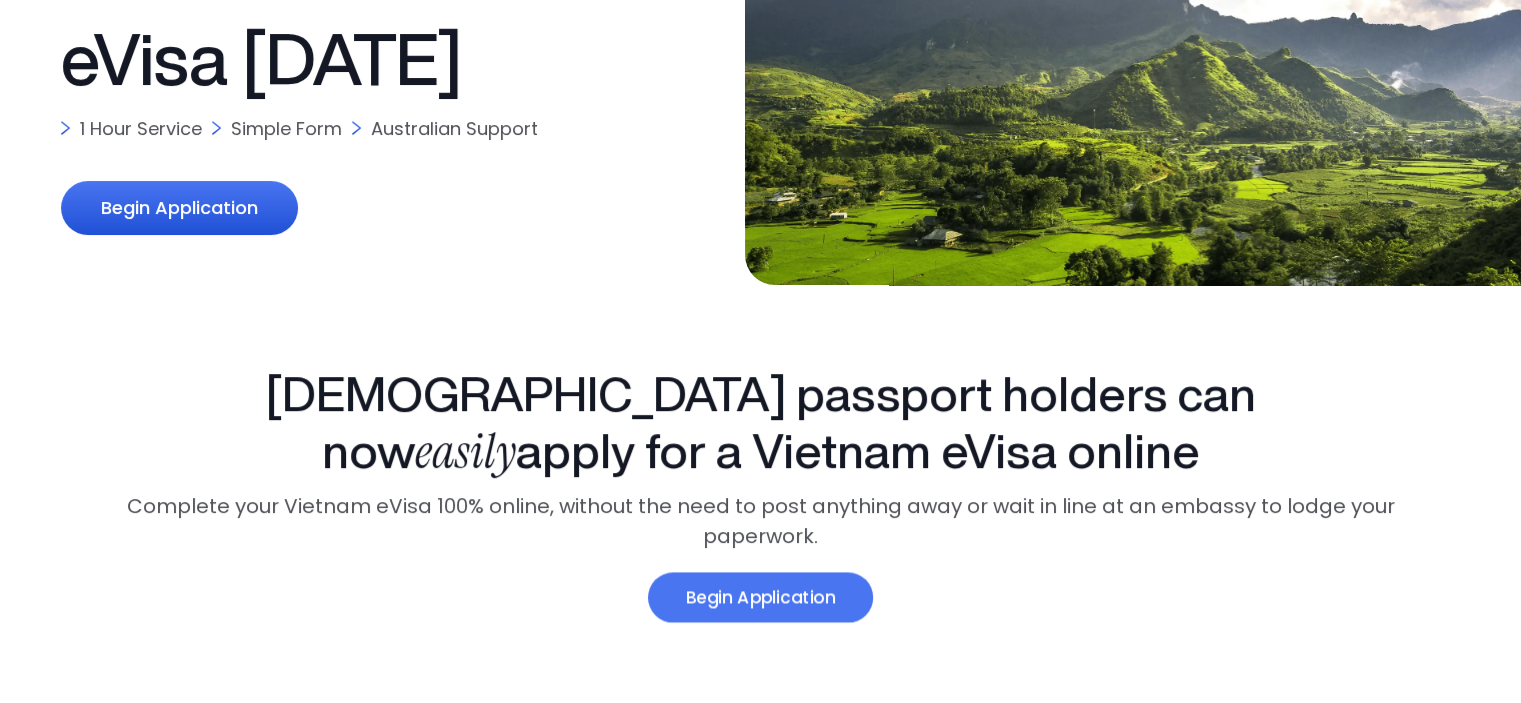 click on "Begin Application" at bounding box center [760, 597] 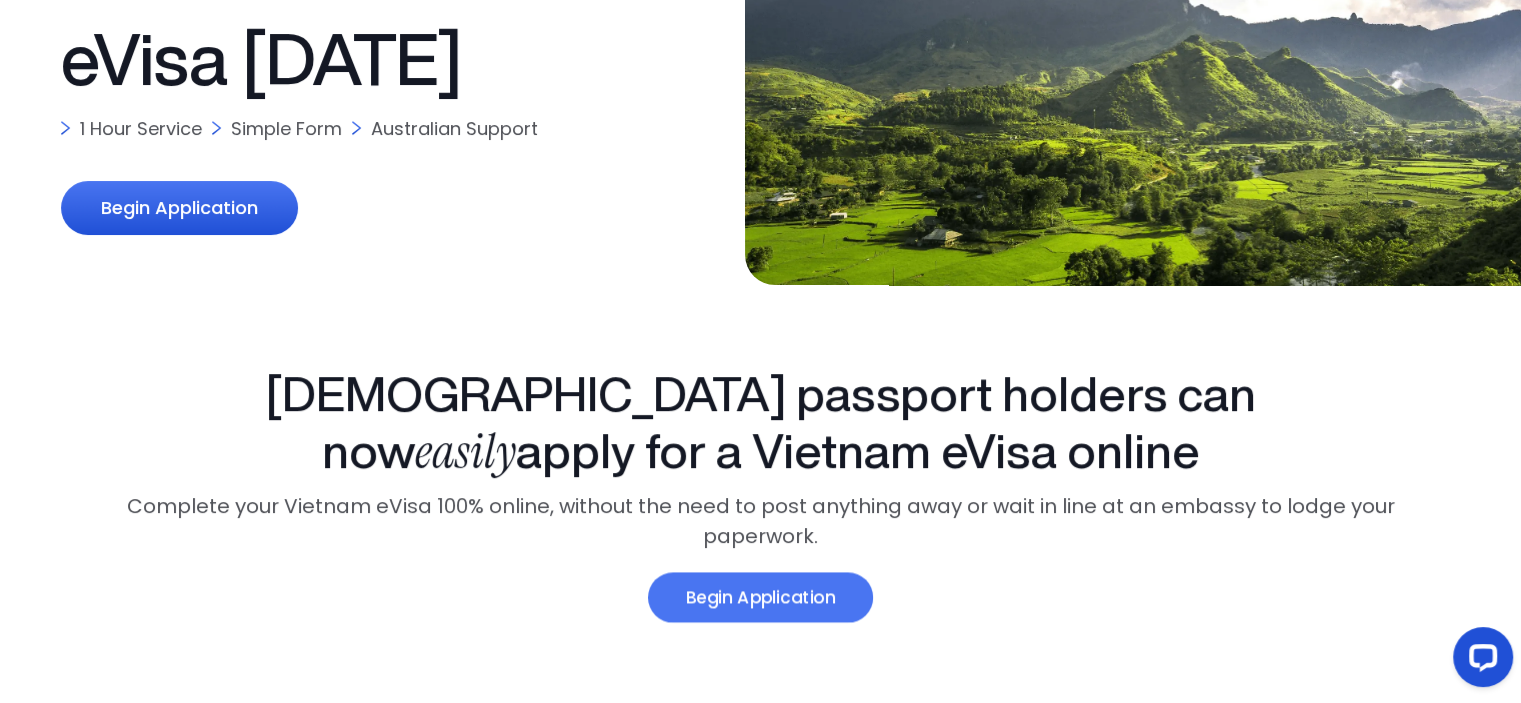 scroll, scrollTop: 0, scrollLeft: 0, axis: both 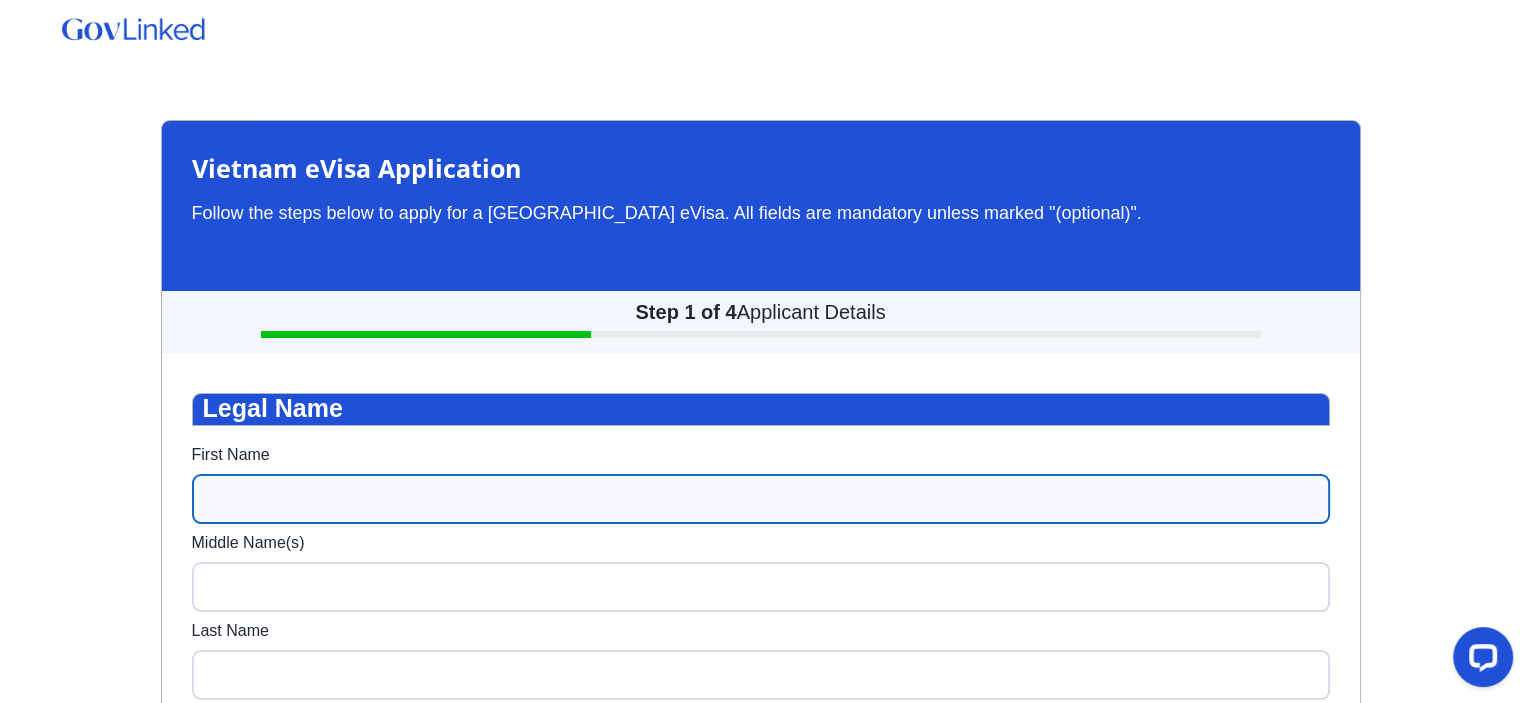 click on "First Name" at bounding box center (761, 499) 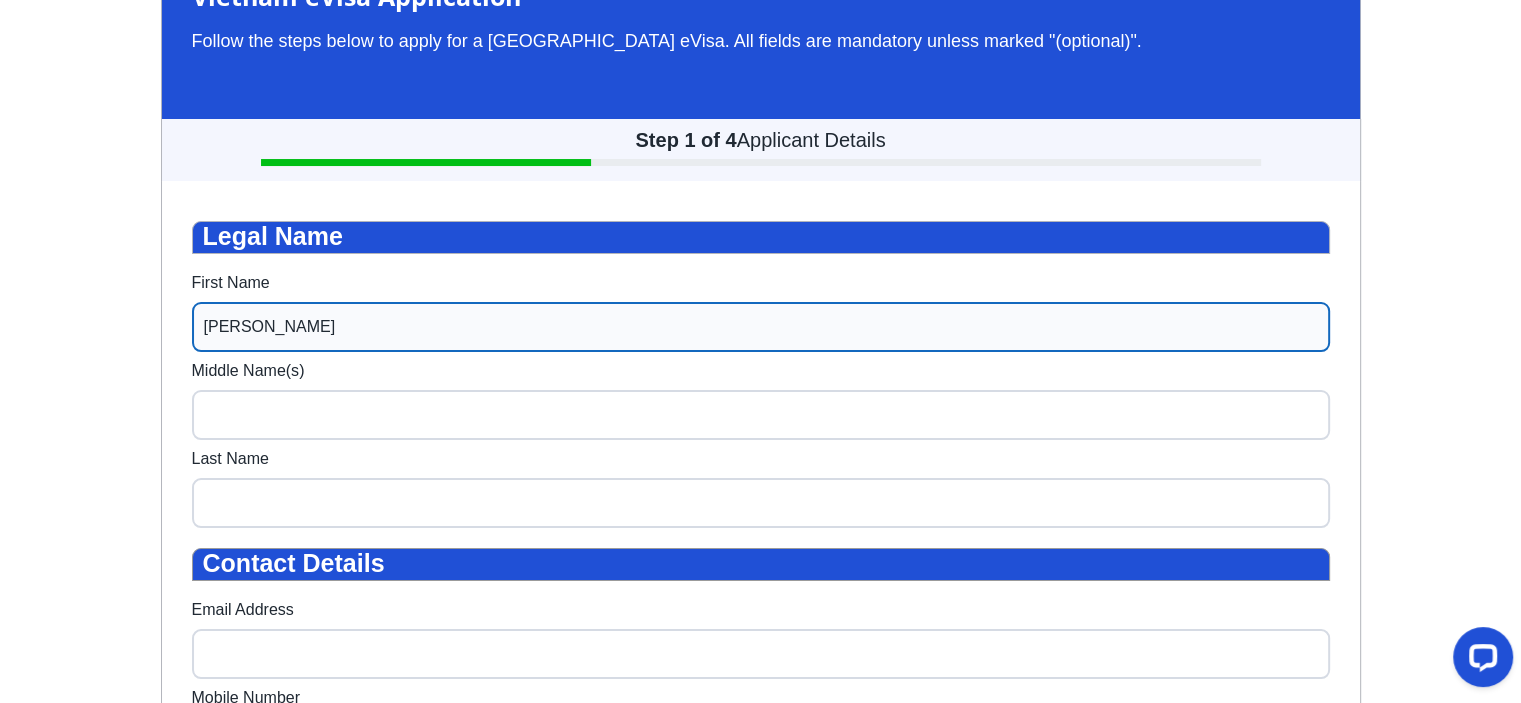 scroll, scrollTop: 192, scrollLeft: 0, axis: vertical 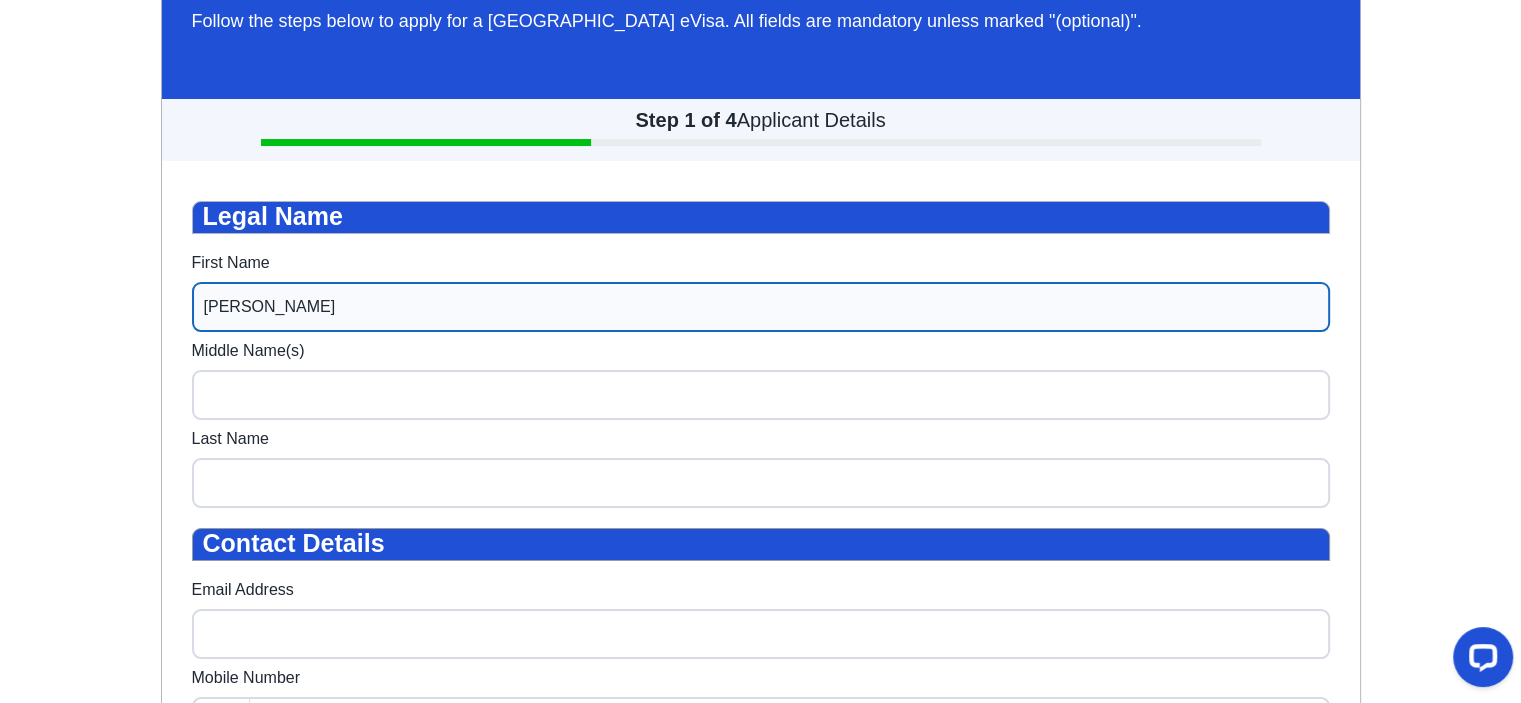 type on "Christelle" 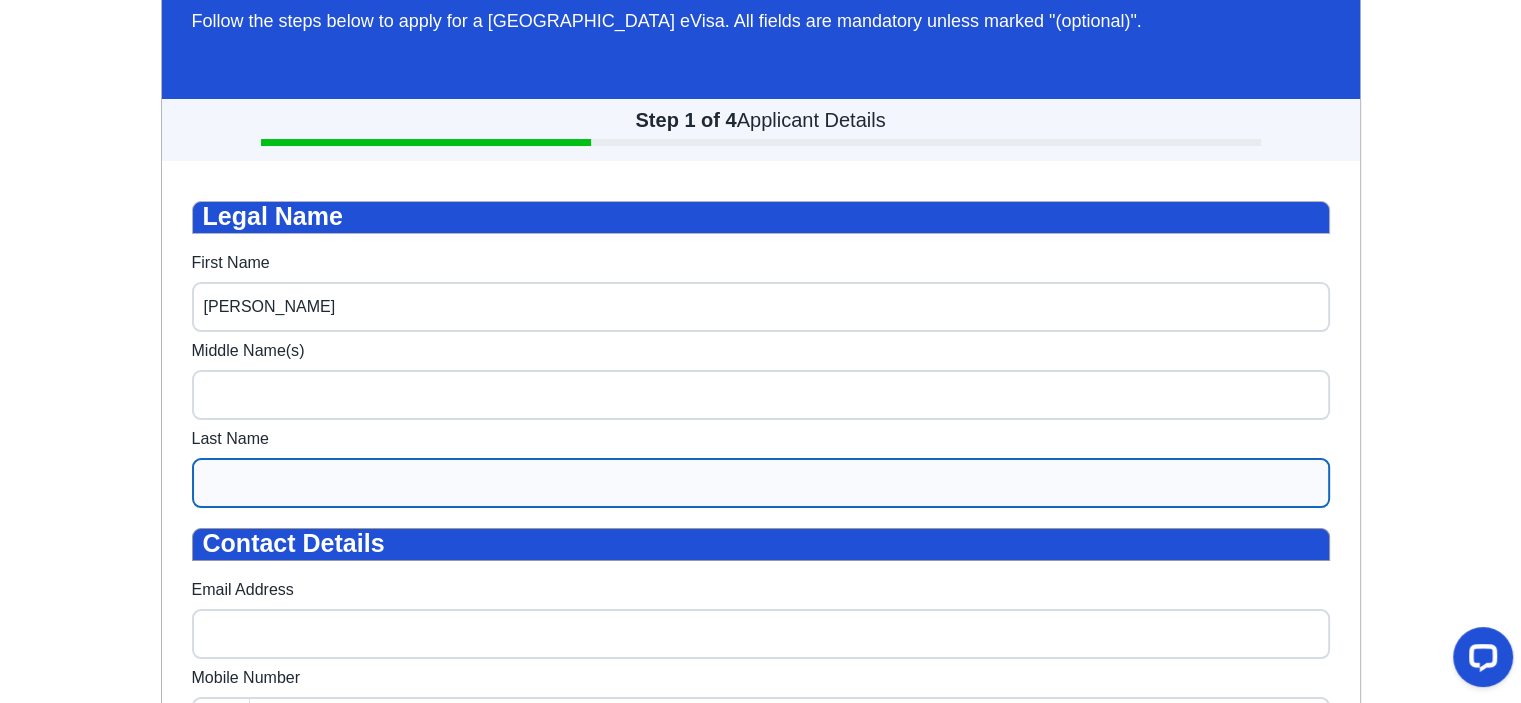 click on "Last Name" at bounding box center [761, 483] 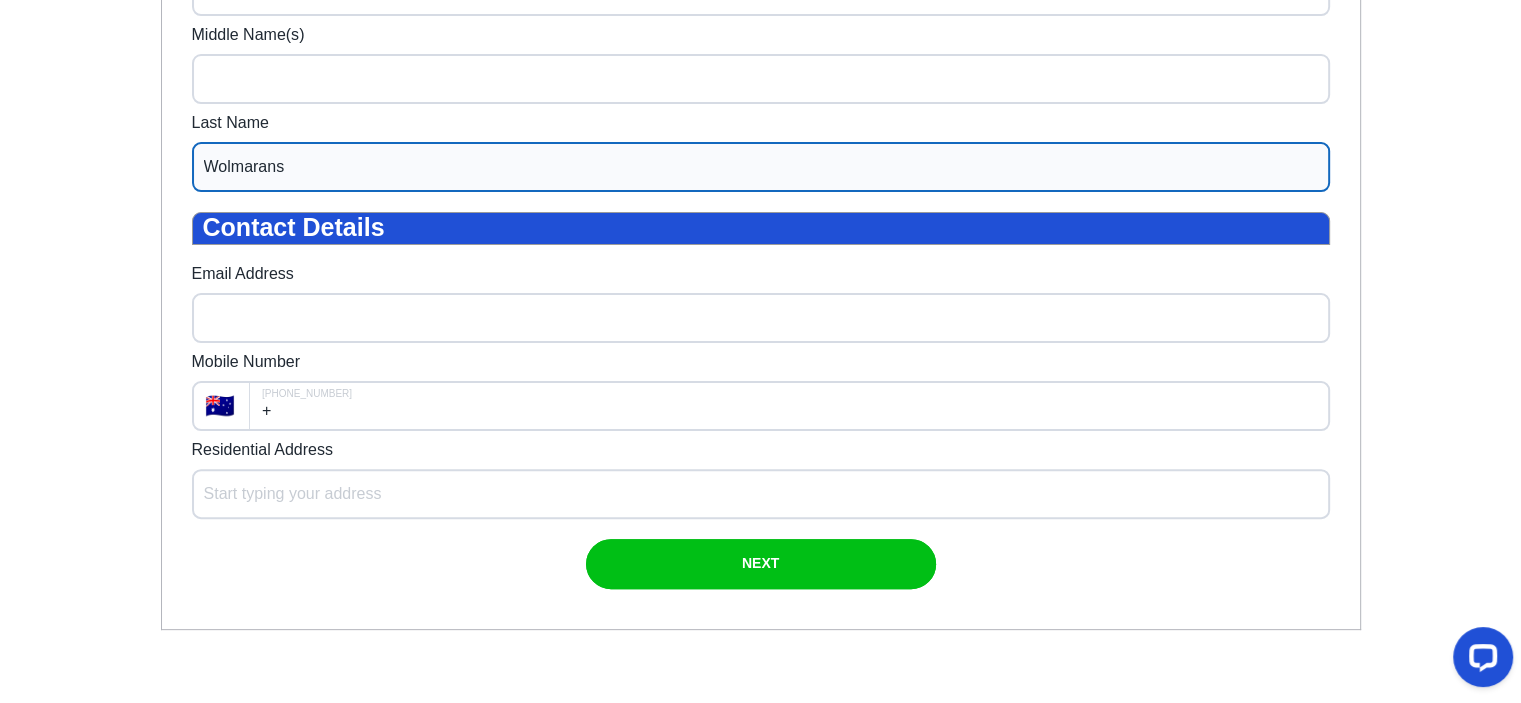 scroll, scrollTop: 510, scrollLeft: 0, axis: vertical 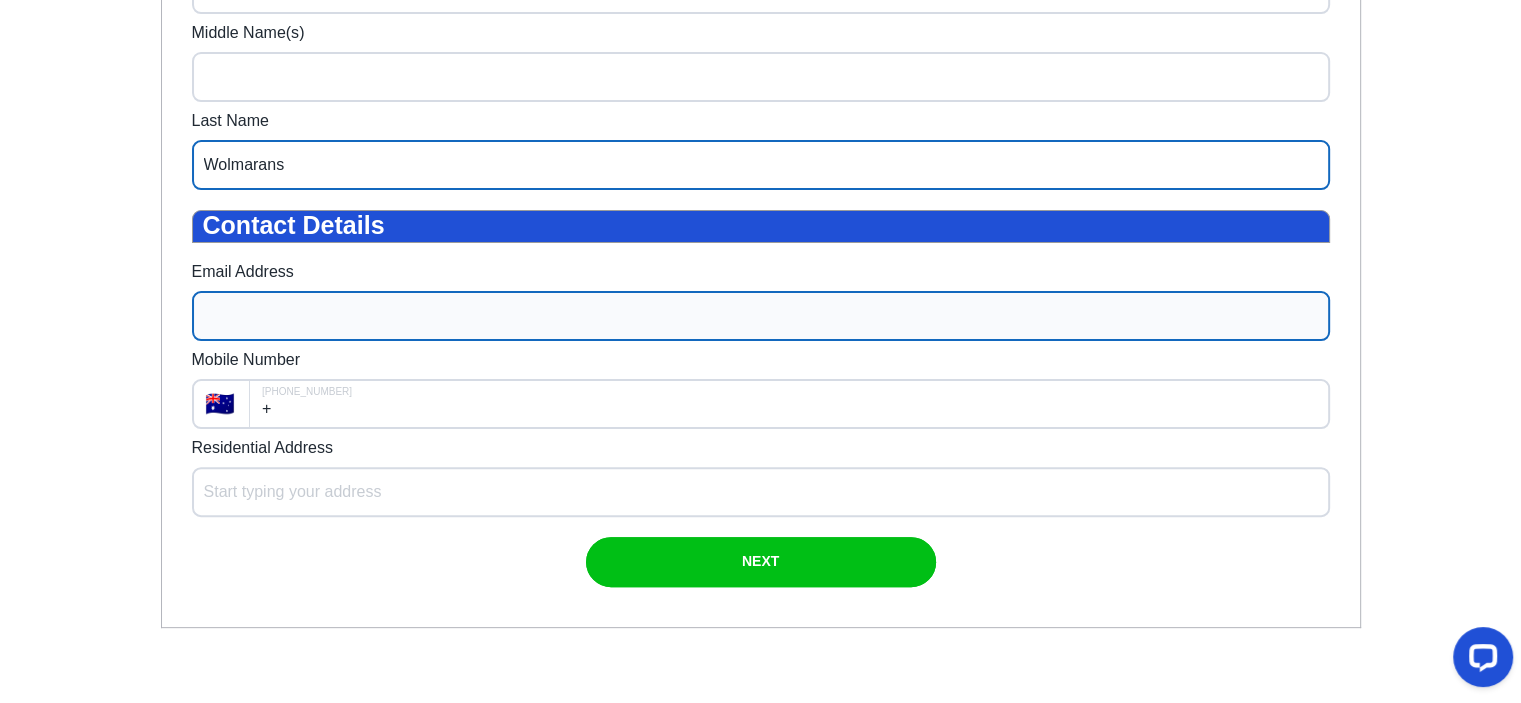 type on "Wolmarans" 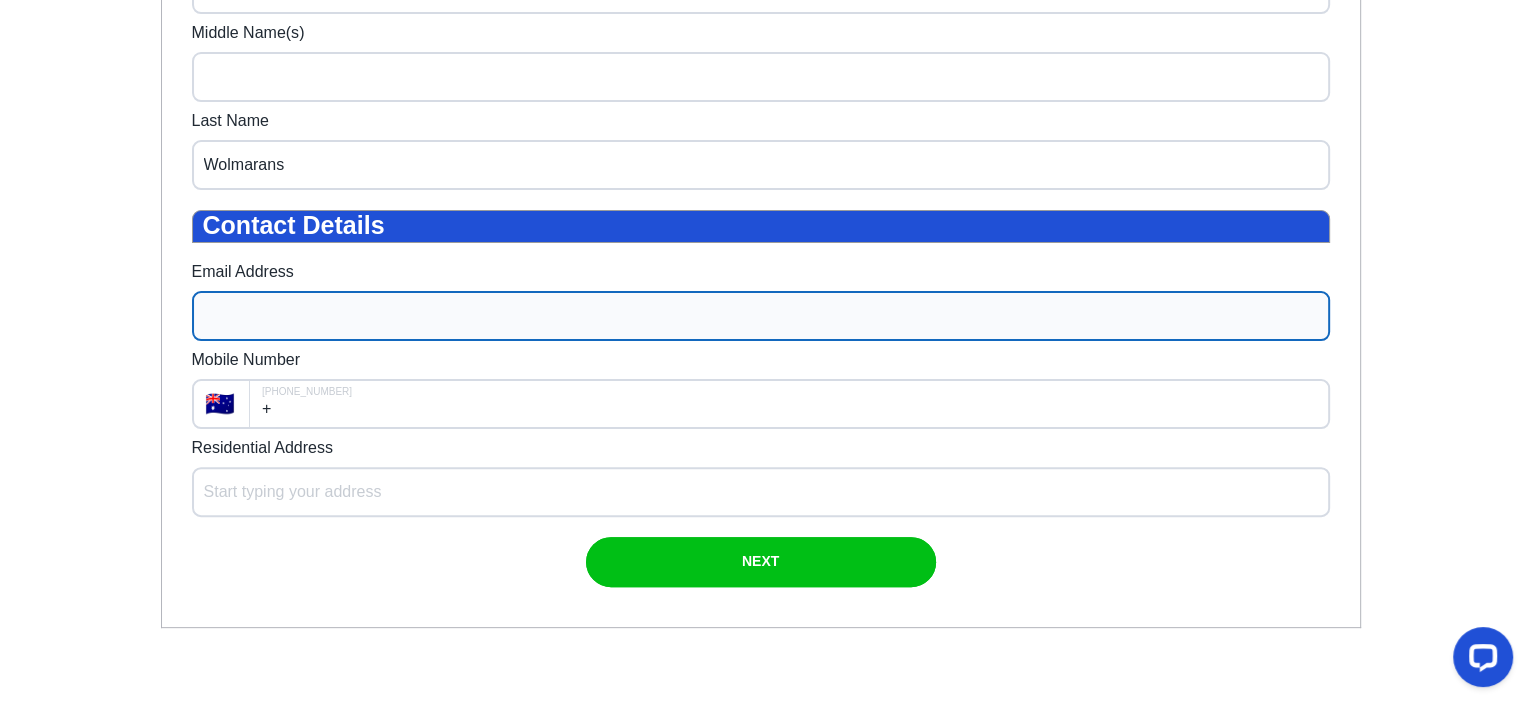 click on "Email Address" at bounding box center (761, 316) 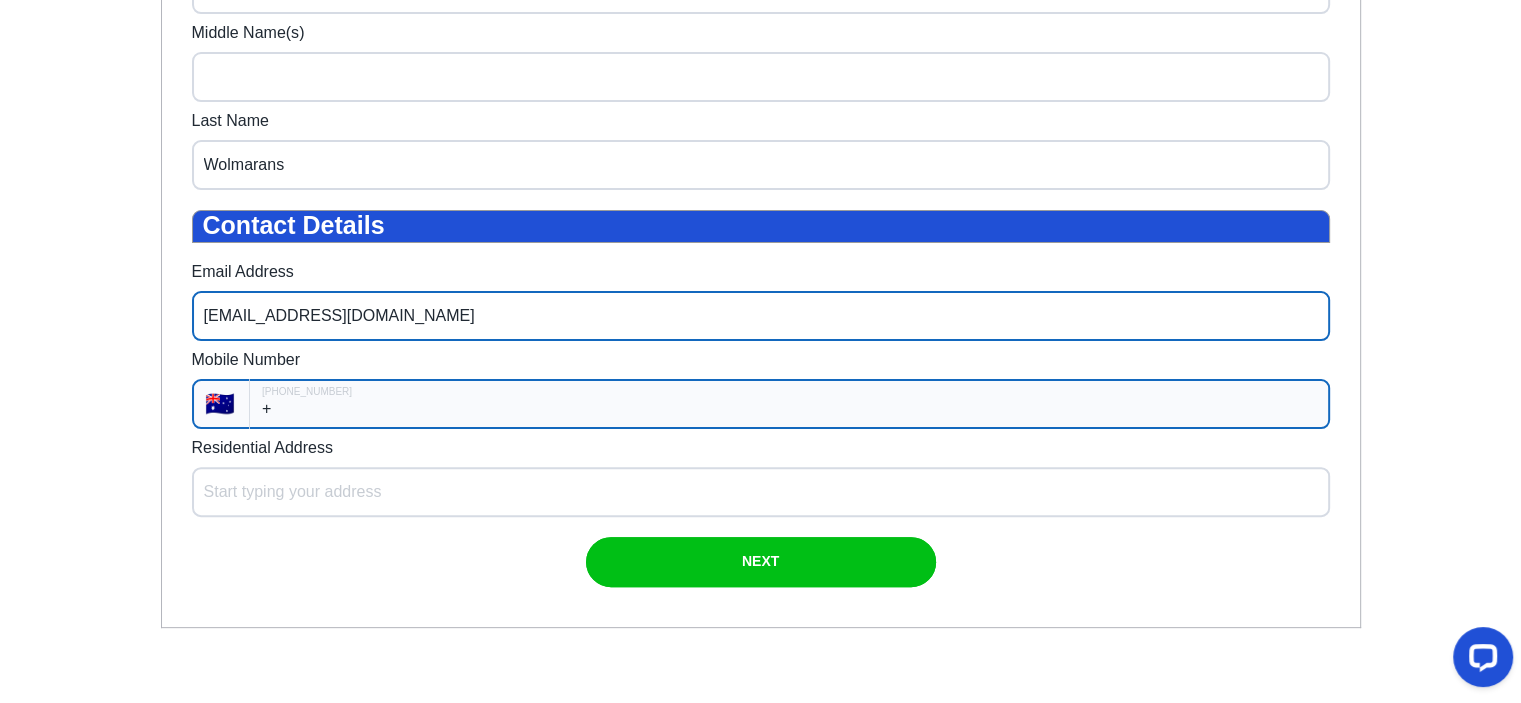 type on "christelle.wolmarans@outlook.com" 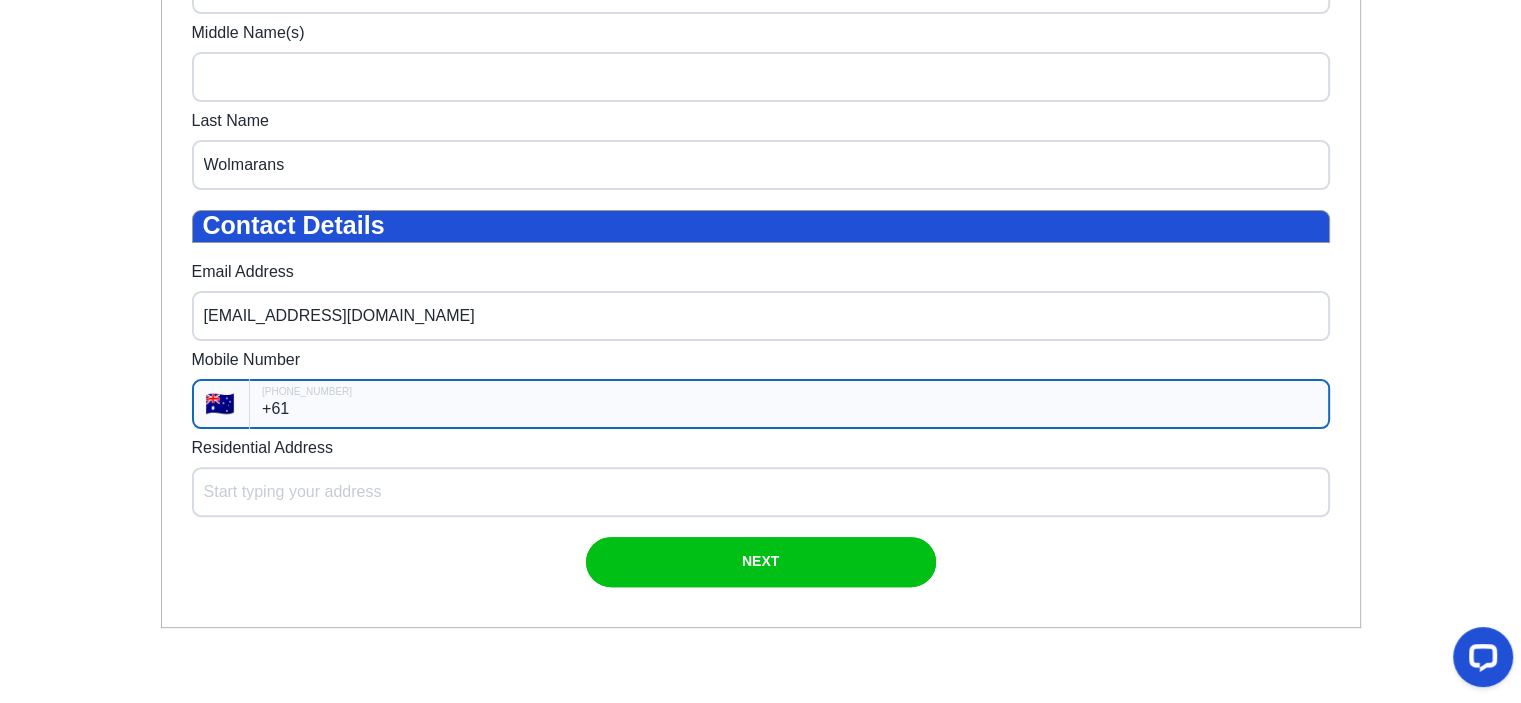 click on "+61" at bounding box center [789, 404] 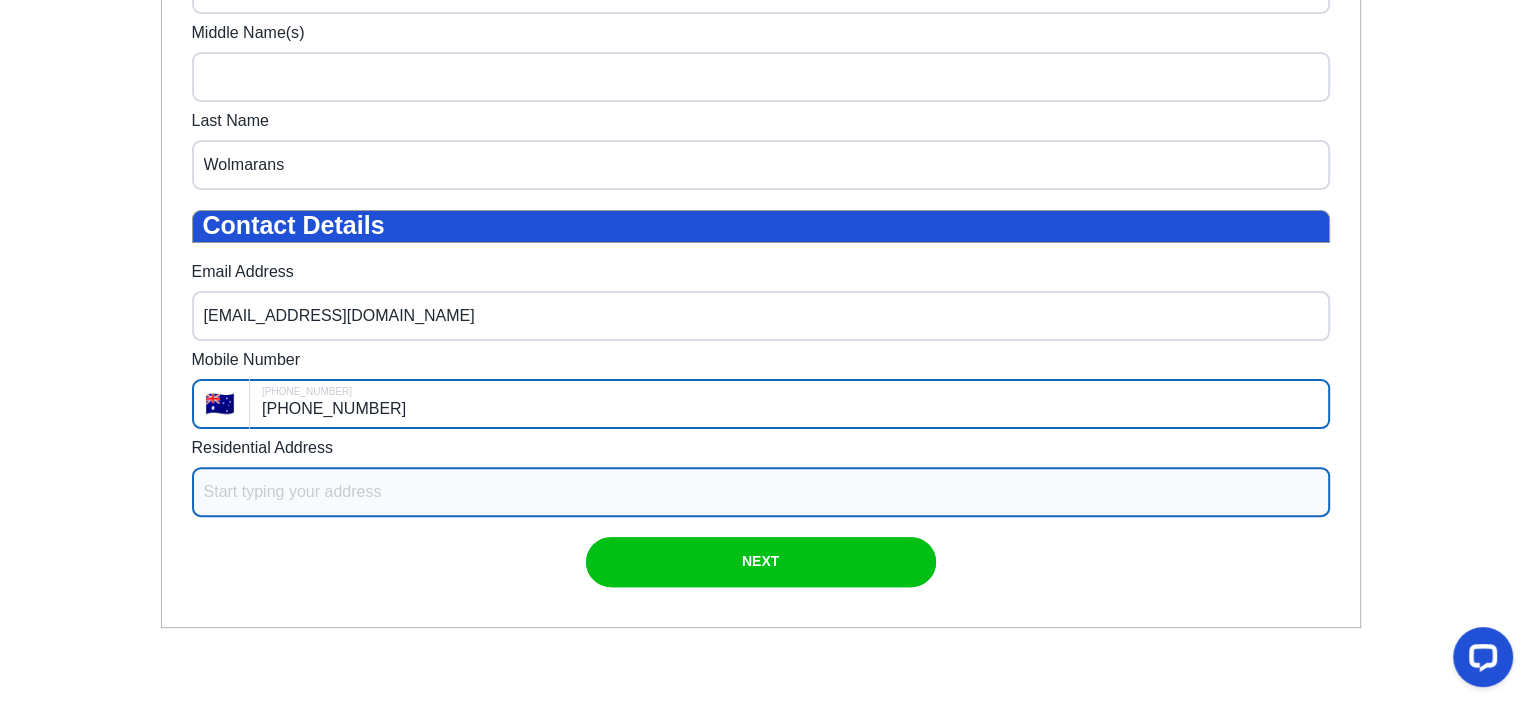 type on "+61 0423 227 033" 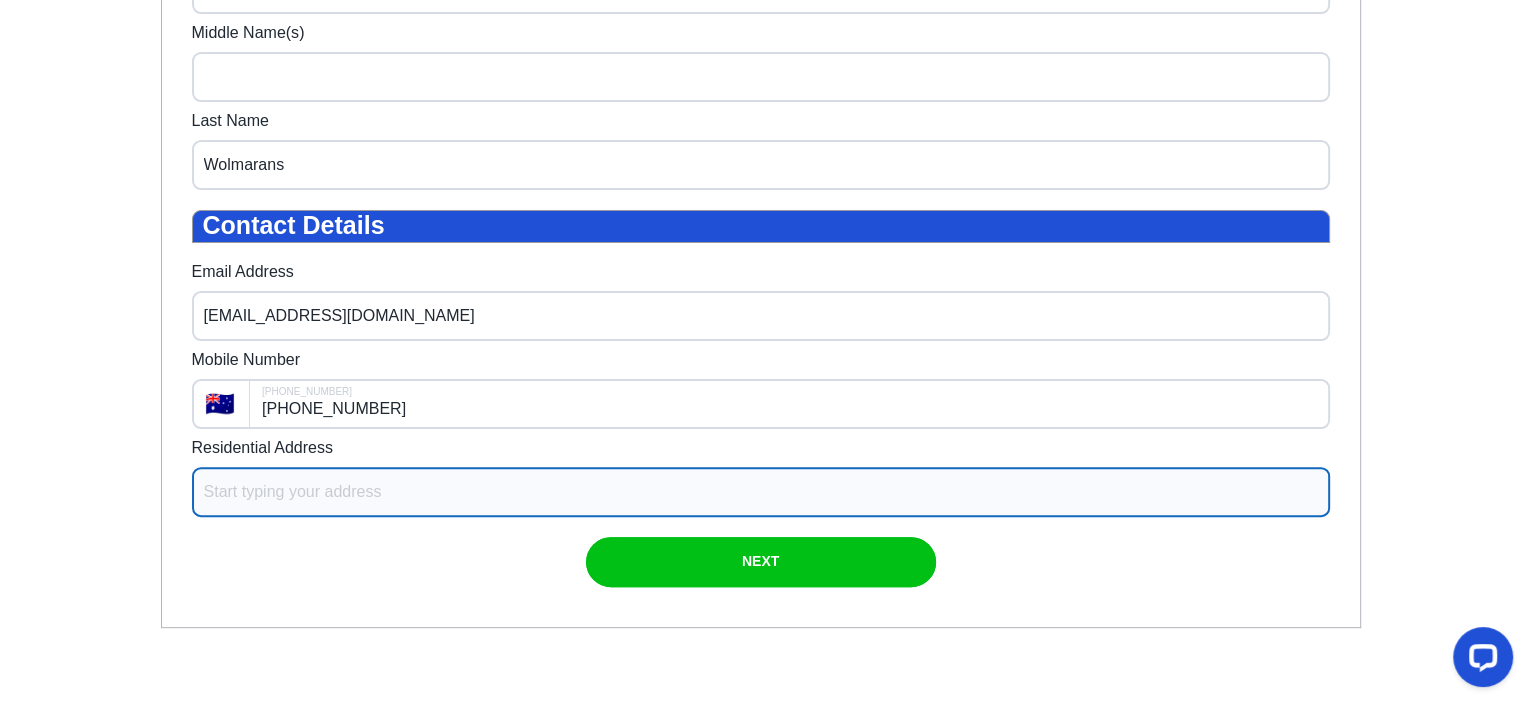 click on "Residential Address" at bounding box center [761, 492] 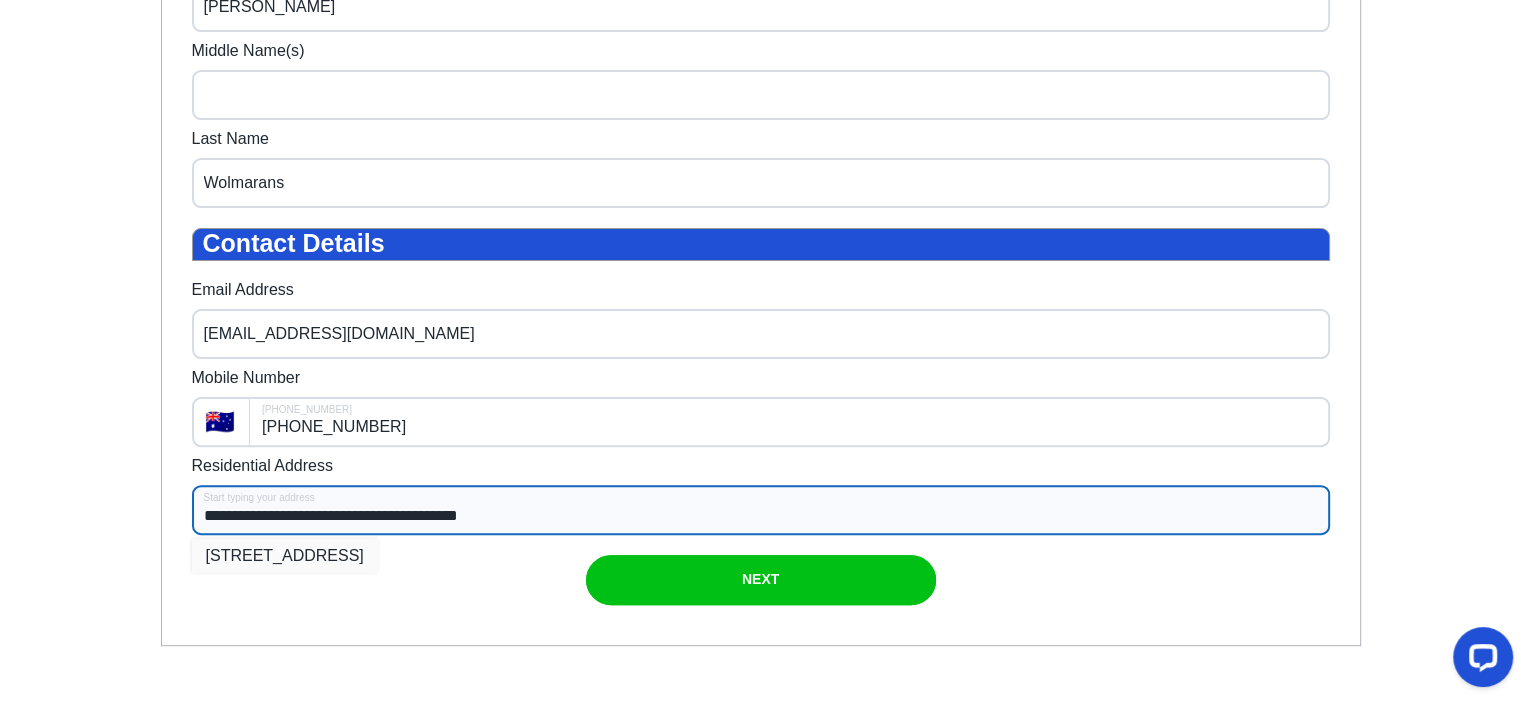 type on "**********" 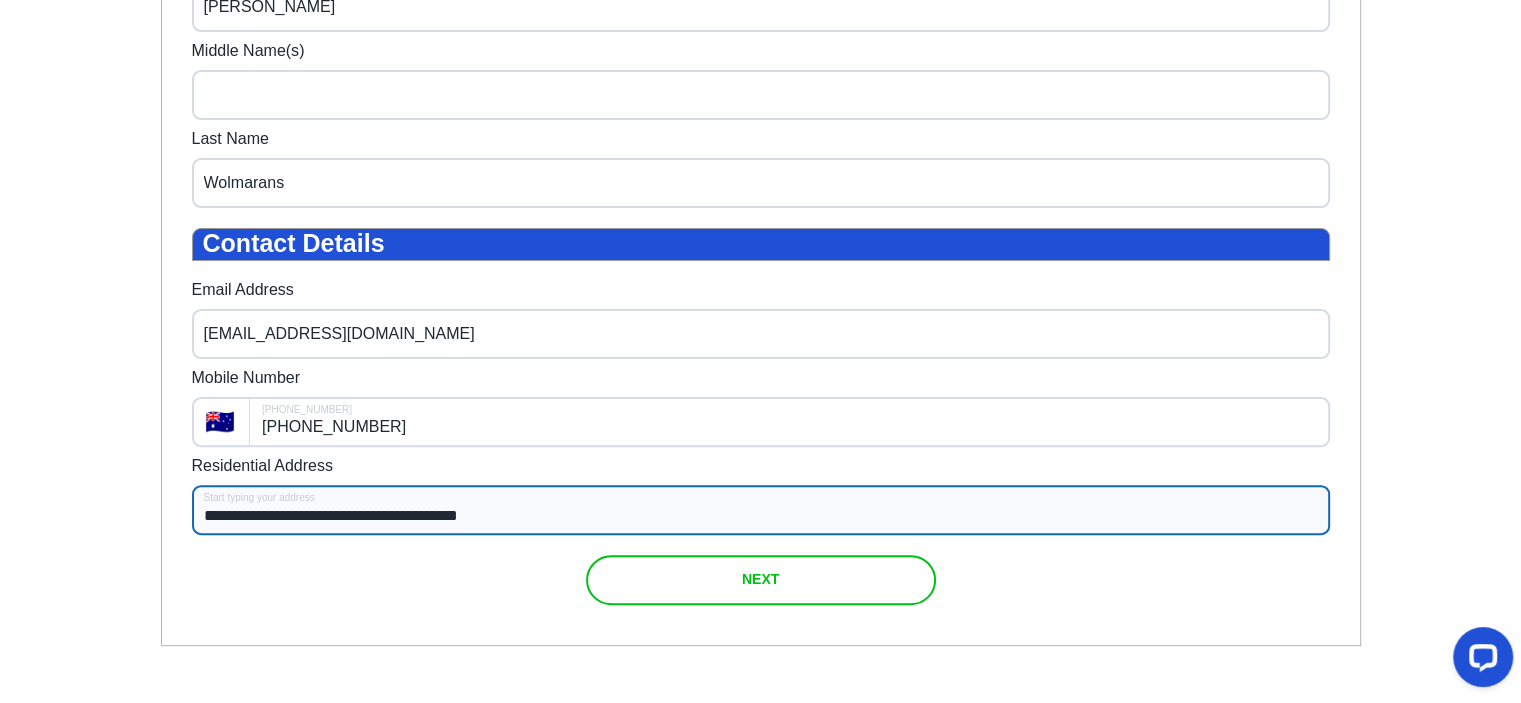 click at bounding box center (761, 580) 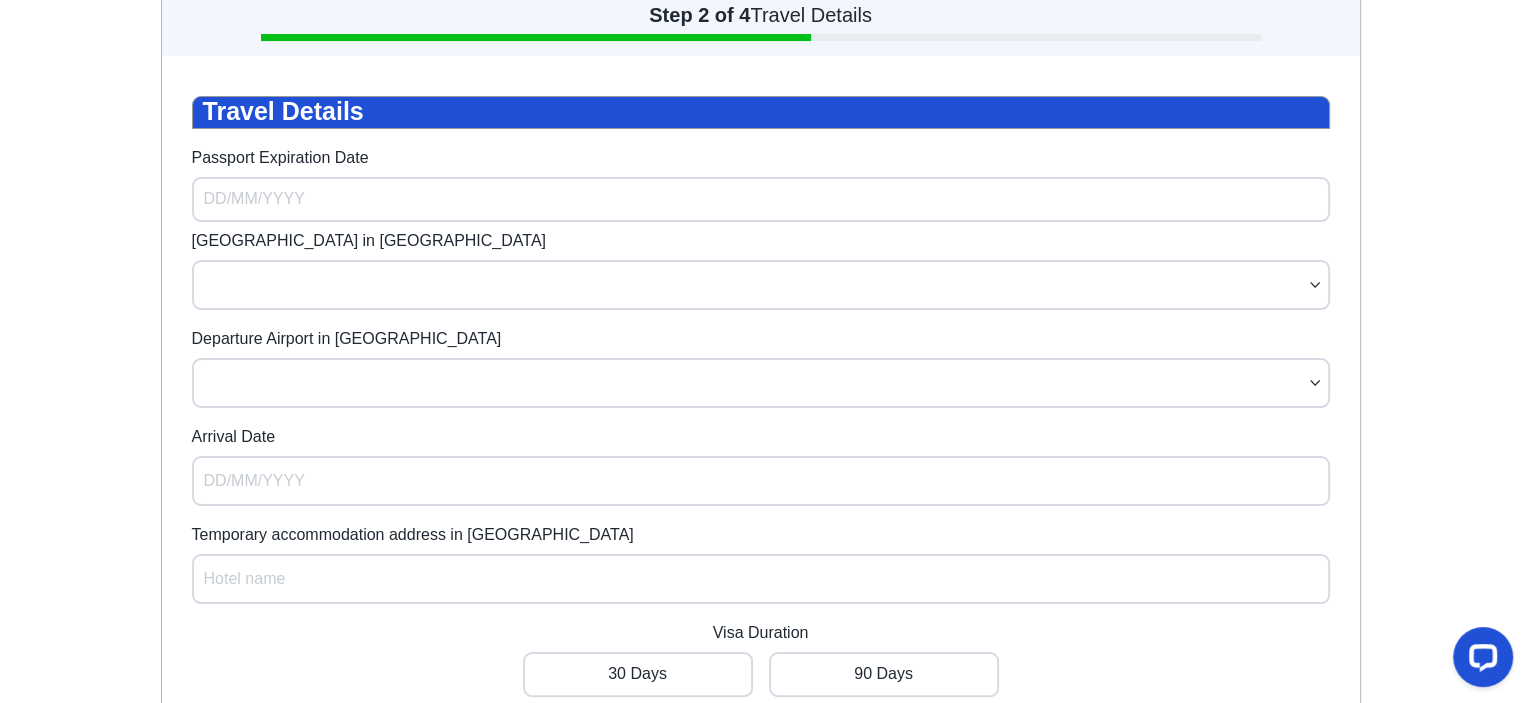 scroll, scrollTop: 60, scrollLeft: 0, axis: vertical 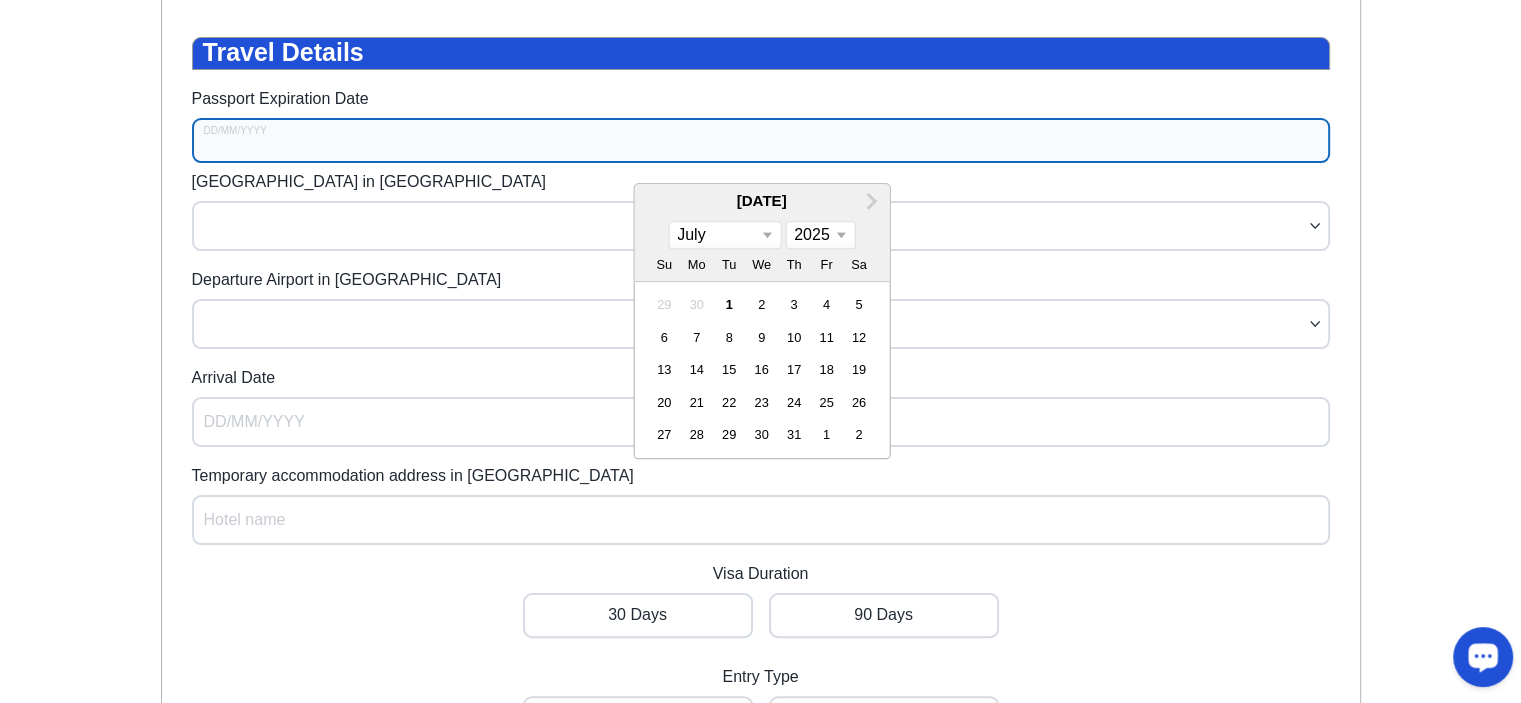 click on "Passport Expiration Date" at bounding box center [761, 140] 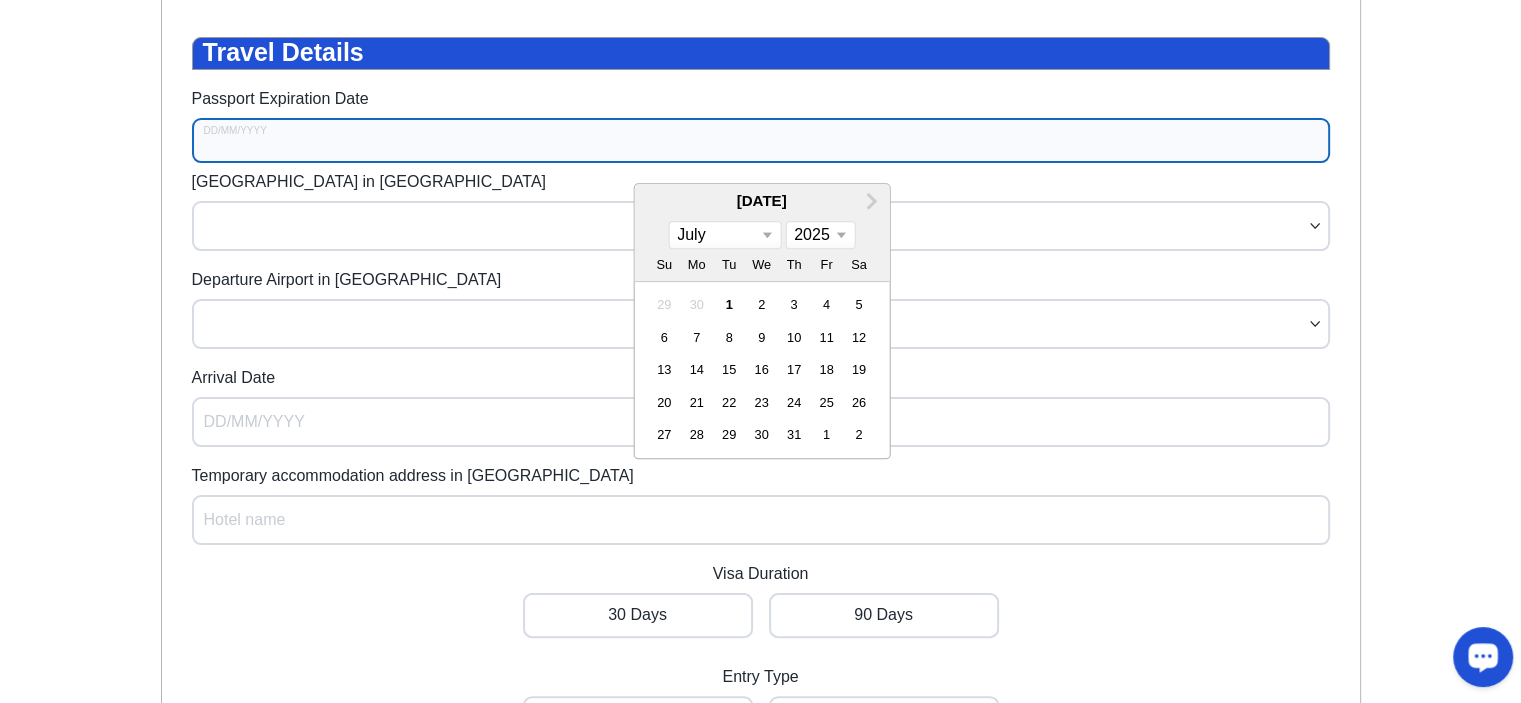 click on "January February March April May June July August September October November December" at bounding box center (724, 235) 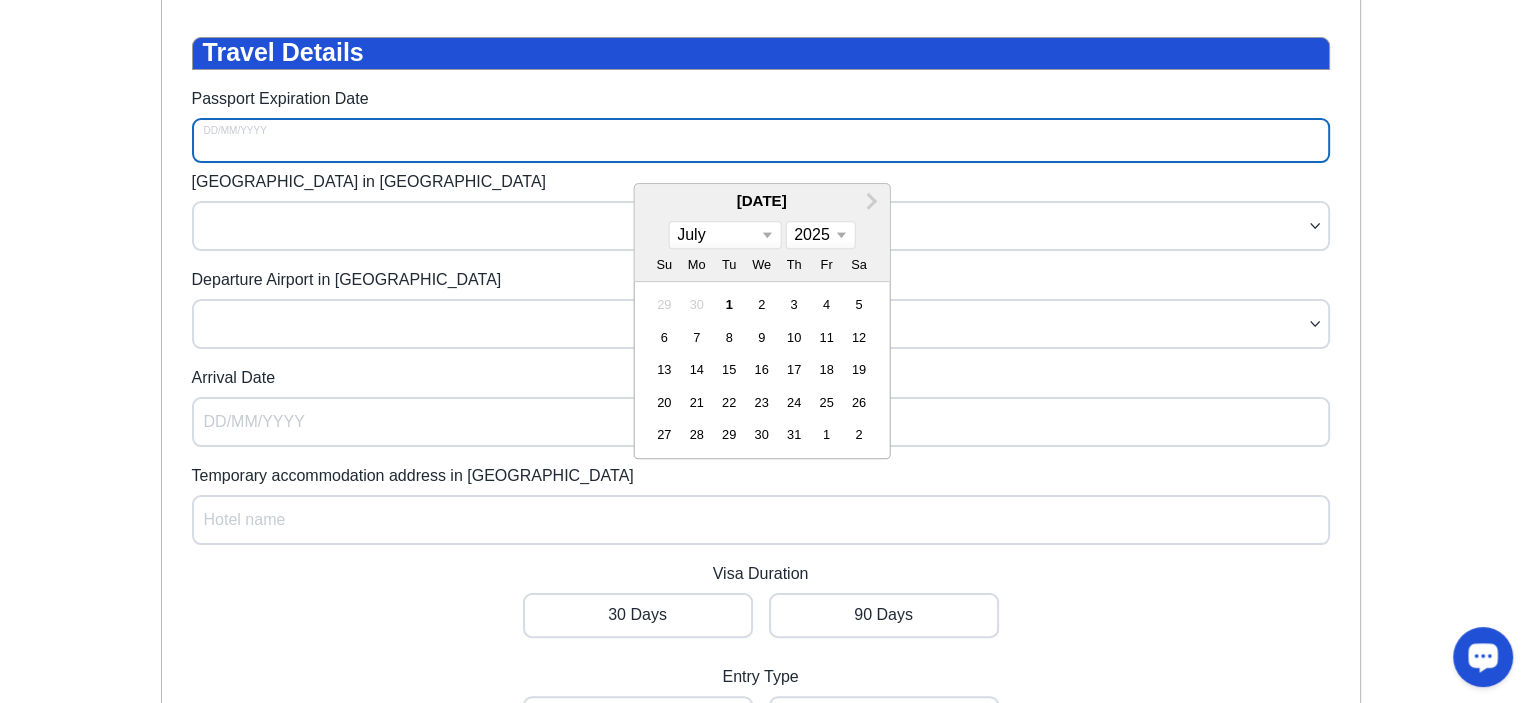 select on "9" 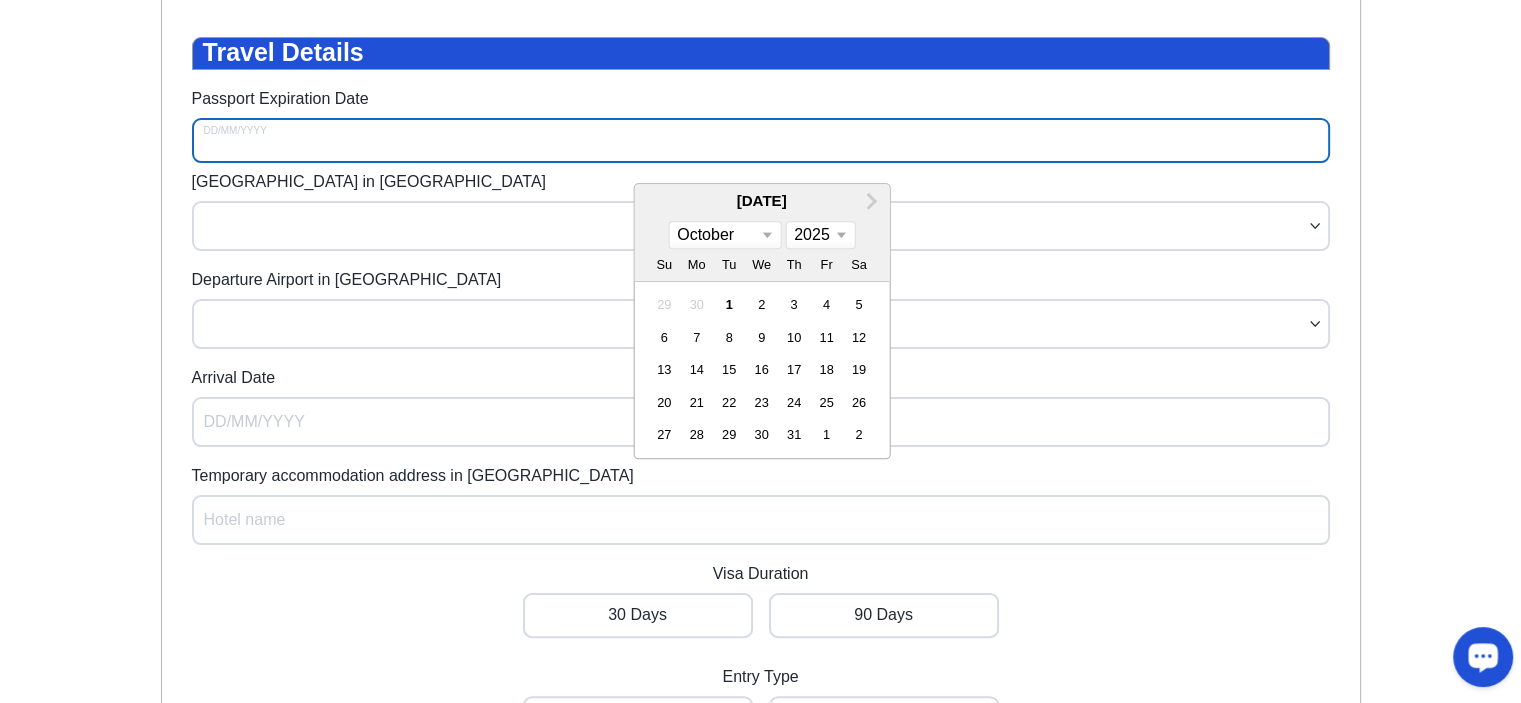click on "January February March April May June July August September October November December" at bounding box center (724, 235) 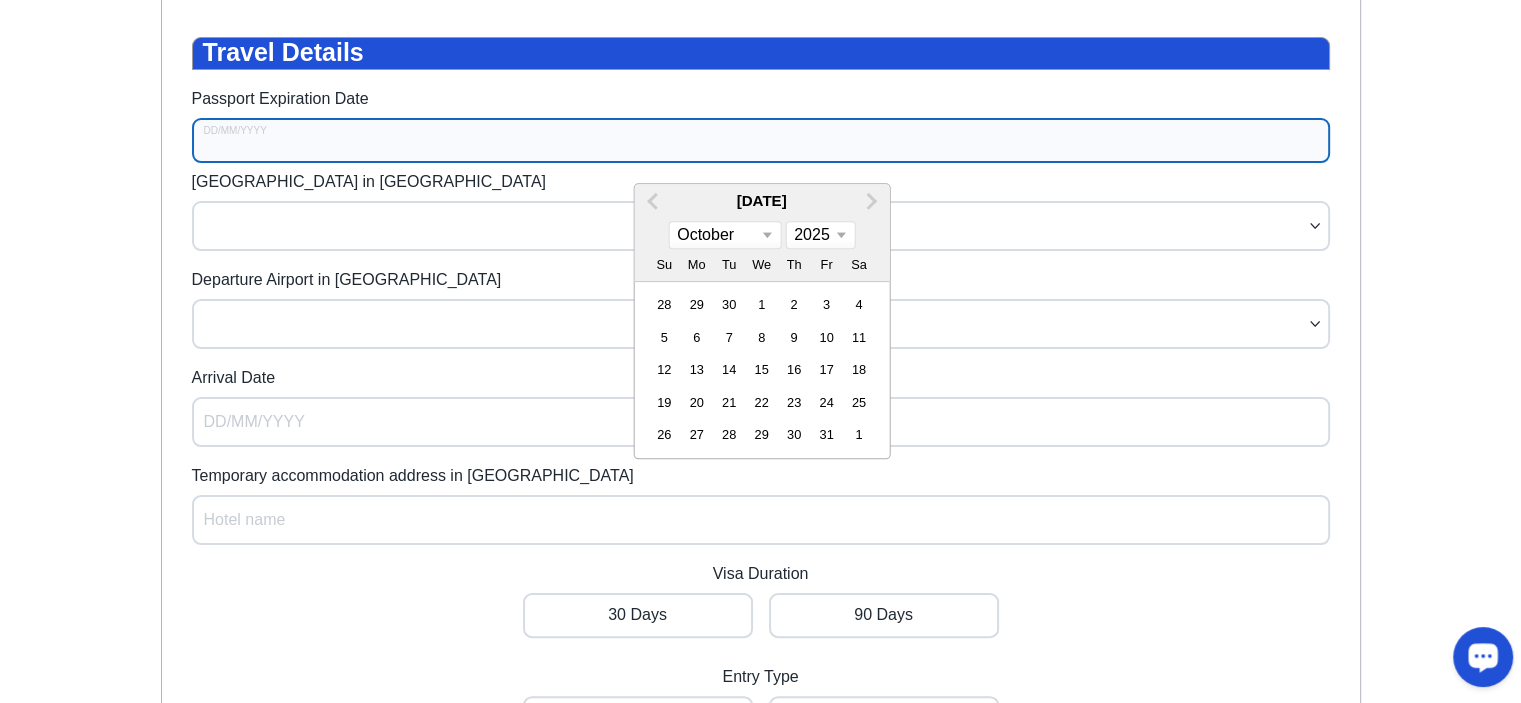 click on "2025 2026 2027 2028 2029 2030 2031 2032 2033 2034 2035 2036 2037 2038 2039 2040 2041 2042 2043 2044 2045 2046 2047 2048 2049 2050 2051 2052 2053 2054 2055 2056 2057 2058 2059 2060 2061 2062 2063 2064 2065 2066 2067 2068 2069 2070 2071 2072 2073 2074 2075 2076 2077 2078 2079 2080 2081 2082 2083 2084 2085 2086 2087 2088 2089 2090 2091 2092 2093 2094 2095 2096 2097 2098 2099 2100" at bounding box center (820, 235) 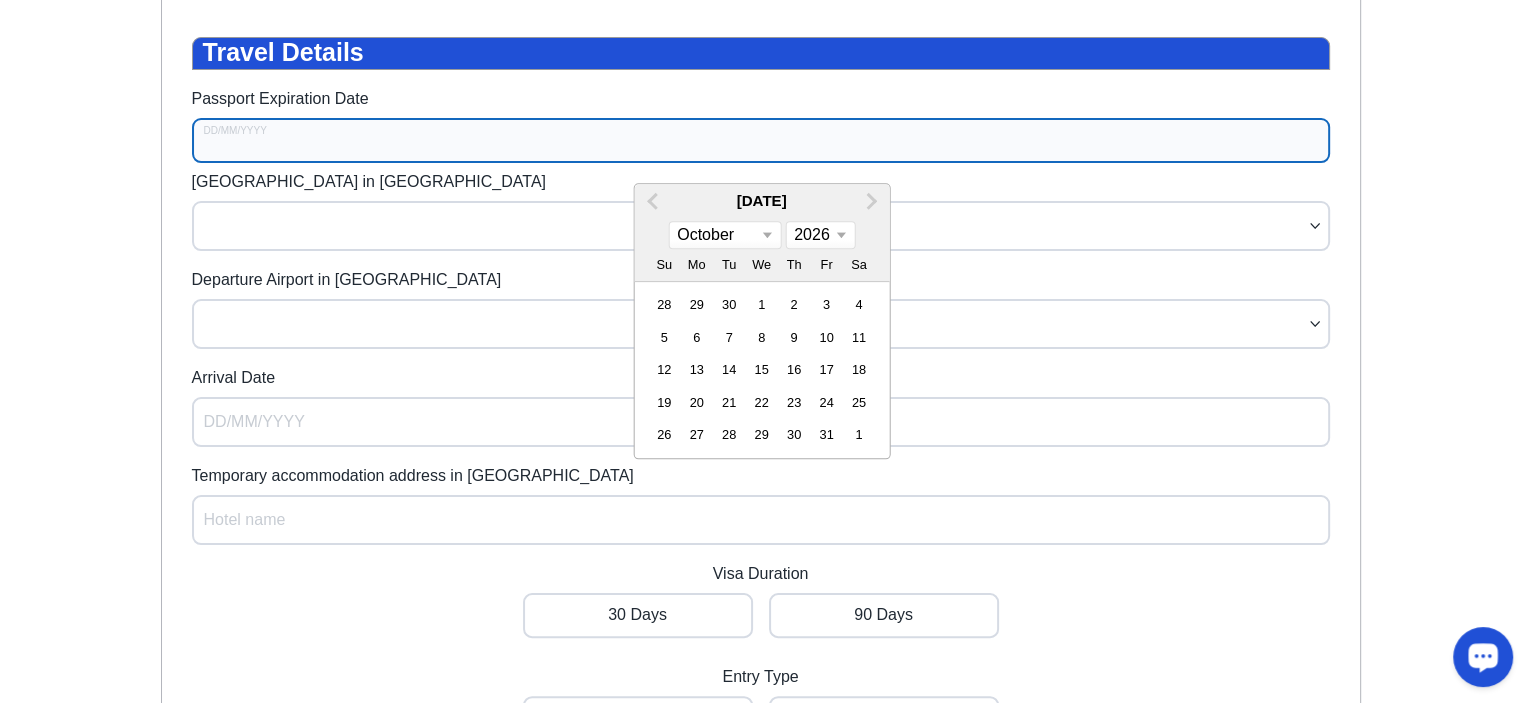 click on "2025 2026 2027 2028 2029 2030 2031 2032 2033 2034 2035 2036 2037 2038 2039 2040 2041 2042 2043 2044 2045 2046 2047 2048 2049 2050 2051 2052 2053 2054 2055 2056 2057 2058 2059 2060 2061 2062 2063 2064 2065 2066 2067 2068 2069 2070 2071 2072 2073 2074 2075 2076 2077 2078 2079 2080 2081 2082 2083 2084 2085 2086 2087 2088 2089 2090 2091 2092 2093 2094 2095 2096 2097 2098 2099 2100" at bounding box center [820, 235] 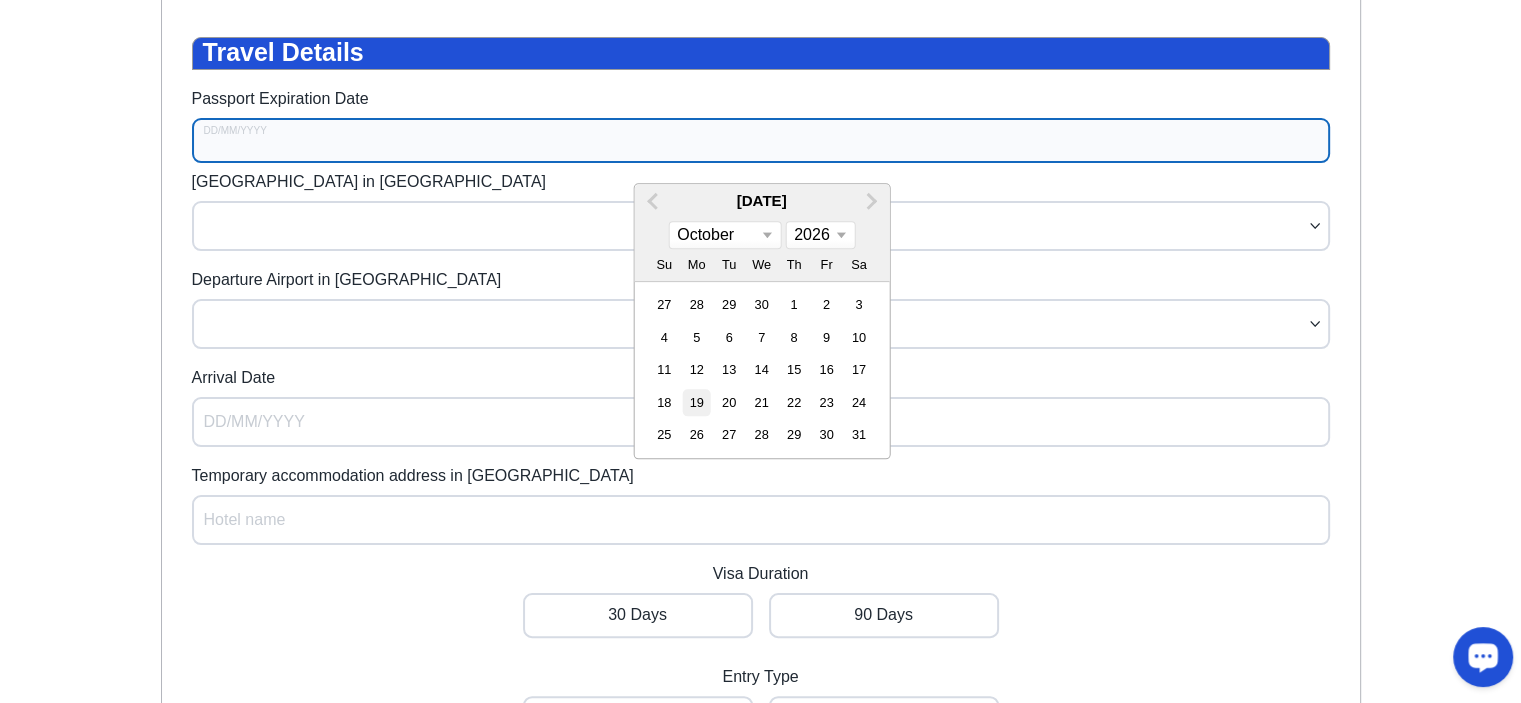click on "19" at bounding box center (696, 402) 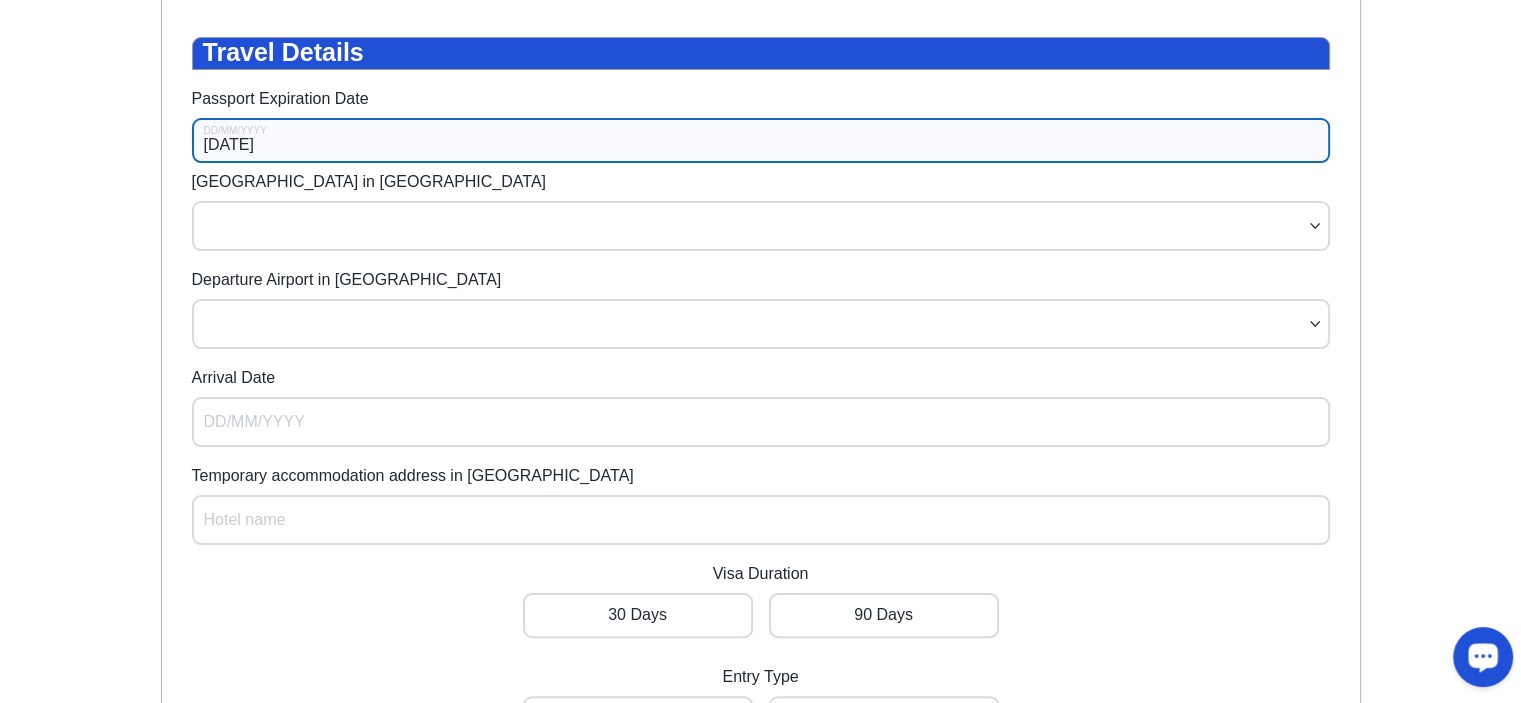 click on "Arrival Airport in Vietnam" at bounding box center (761, 212) 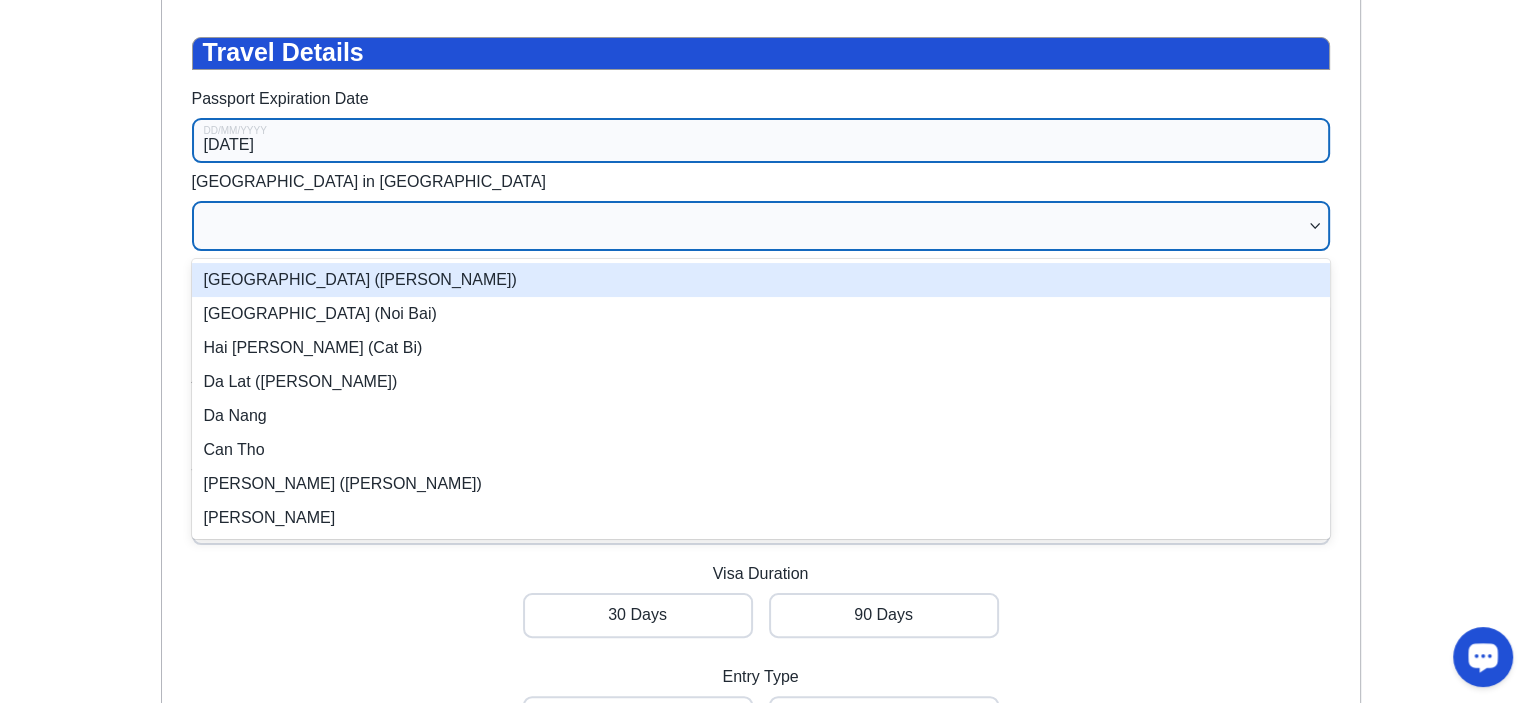 click at bounding box center [751, 226] 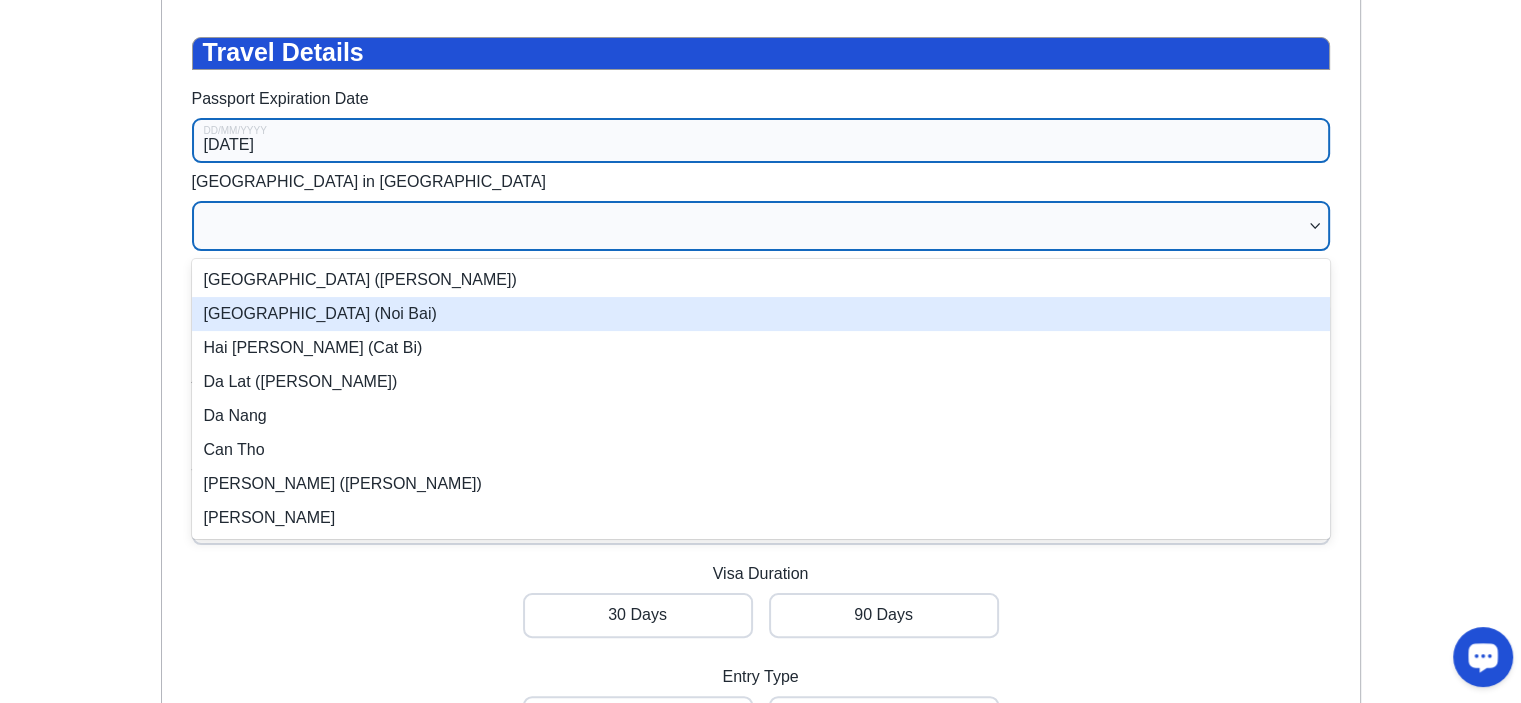 click on "Hanoi (Noi Bai)" at bounding box center [761, 314] 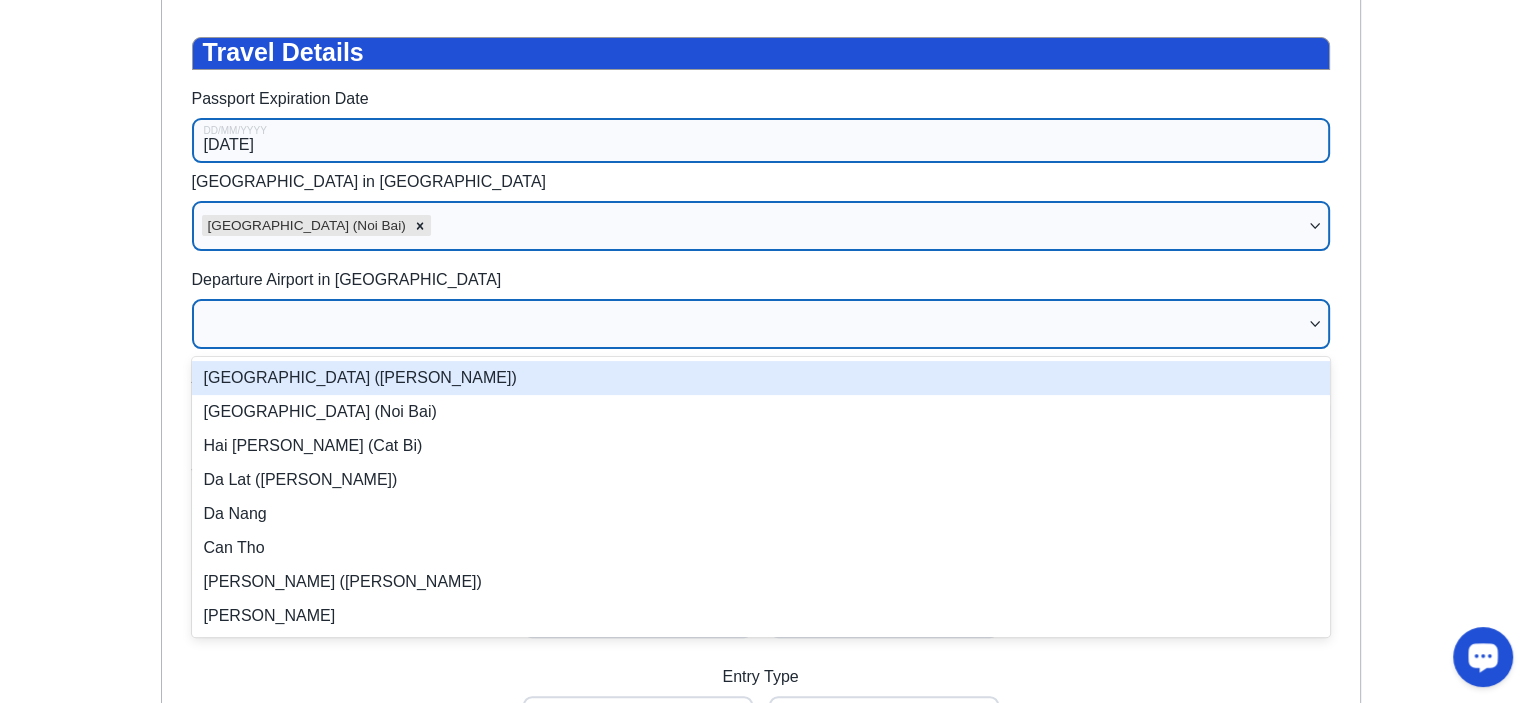 click at bounding box center [751, 324] 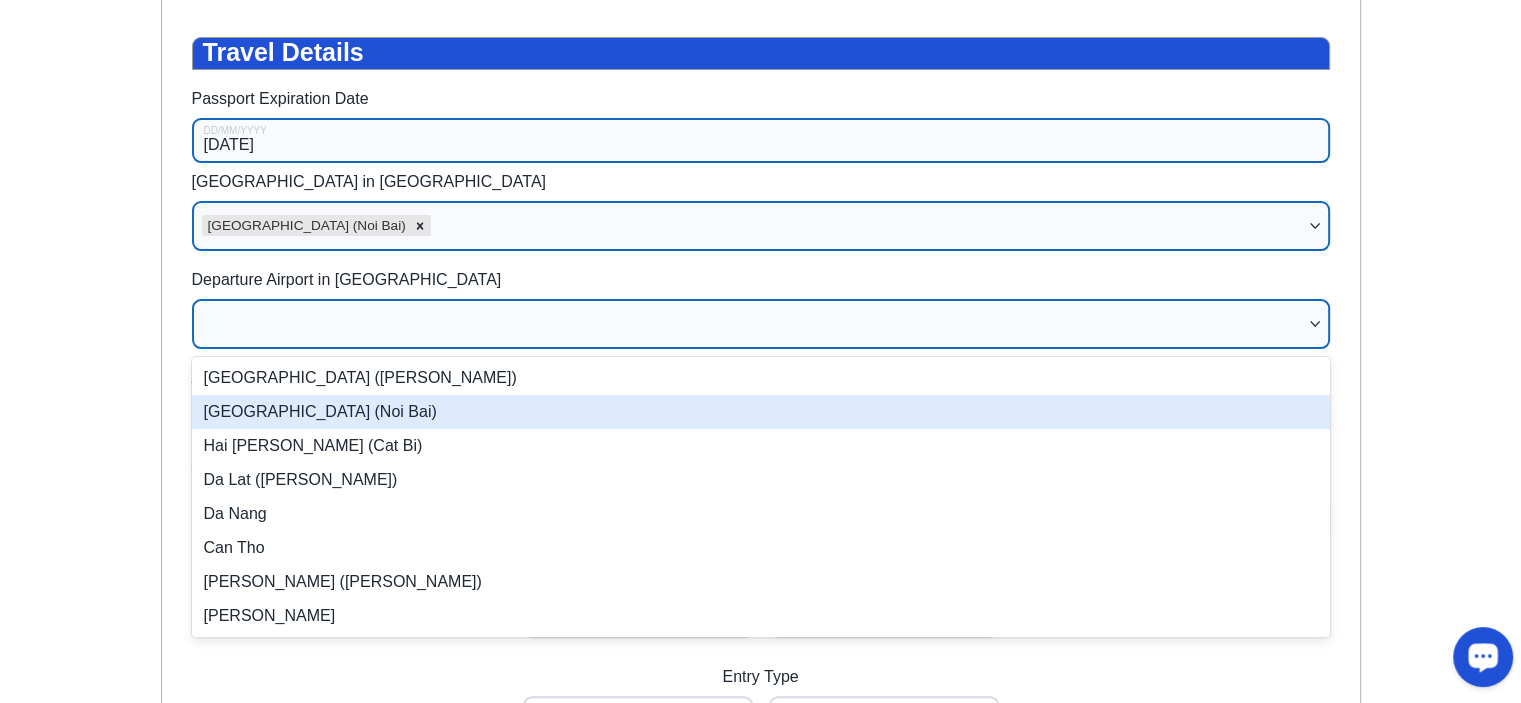 click on "Hanoi (Noi Bai)" at bounding box center [761, 412] 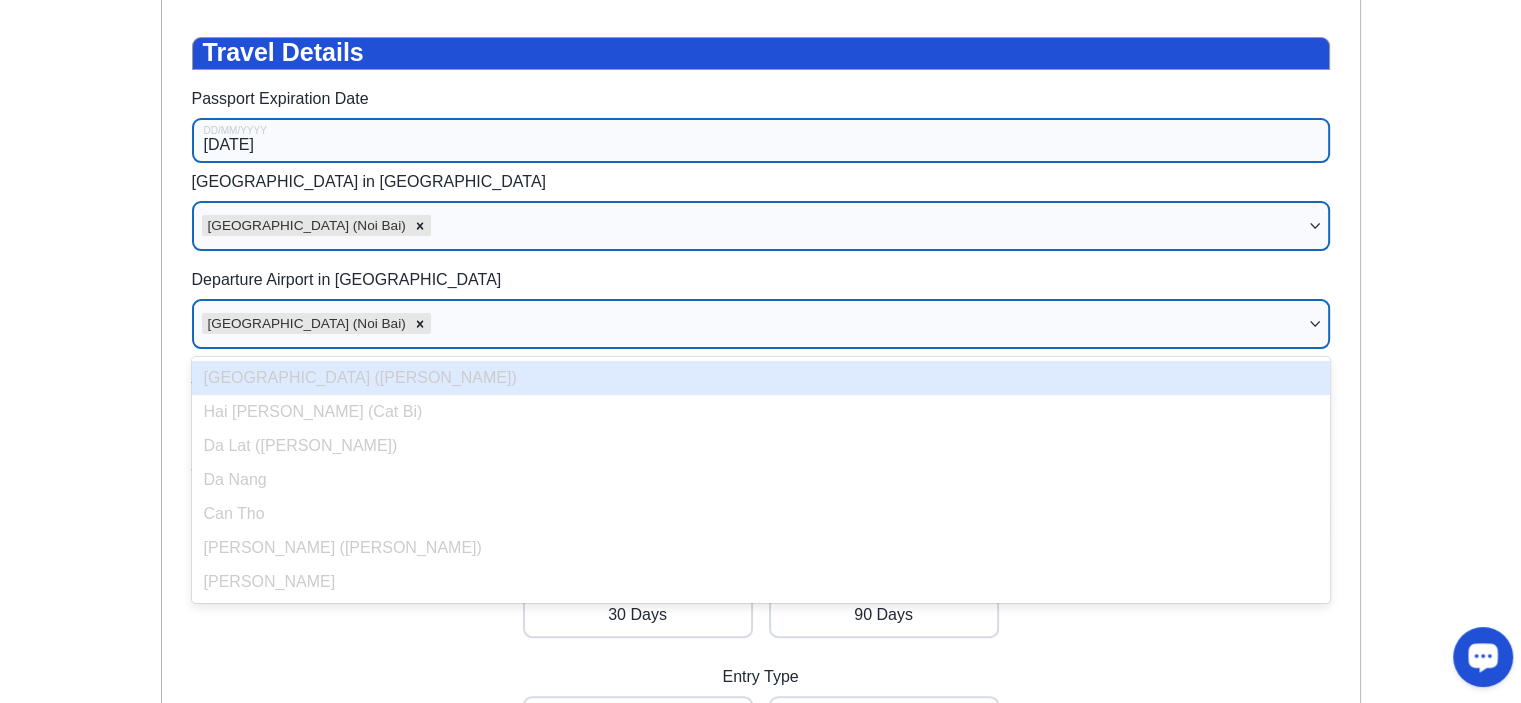 click at bounding box center [867, 324] 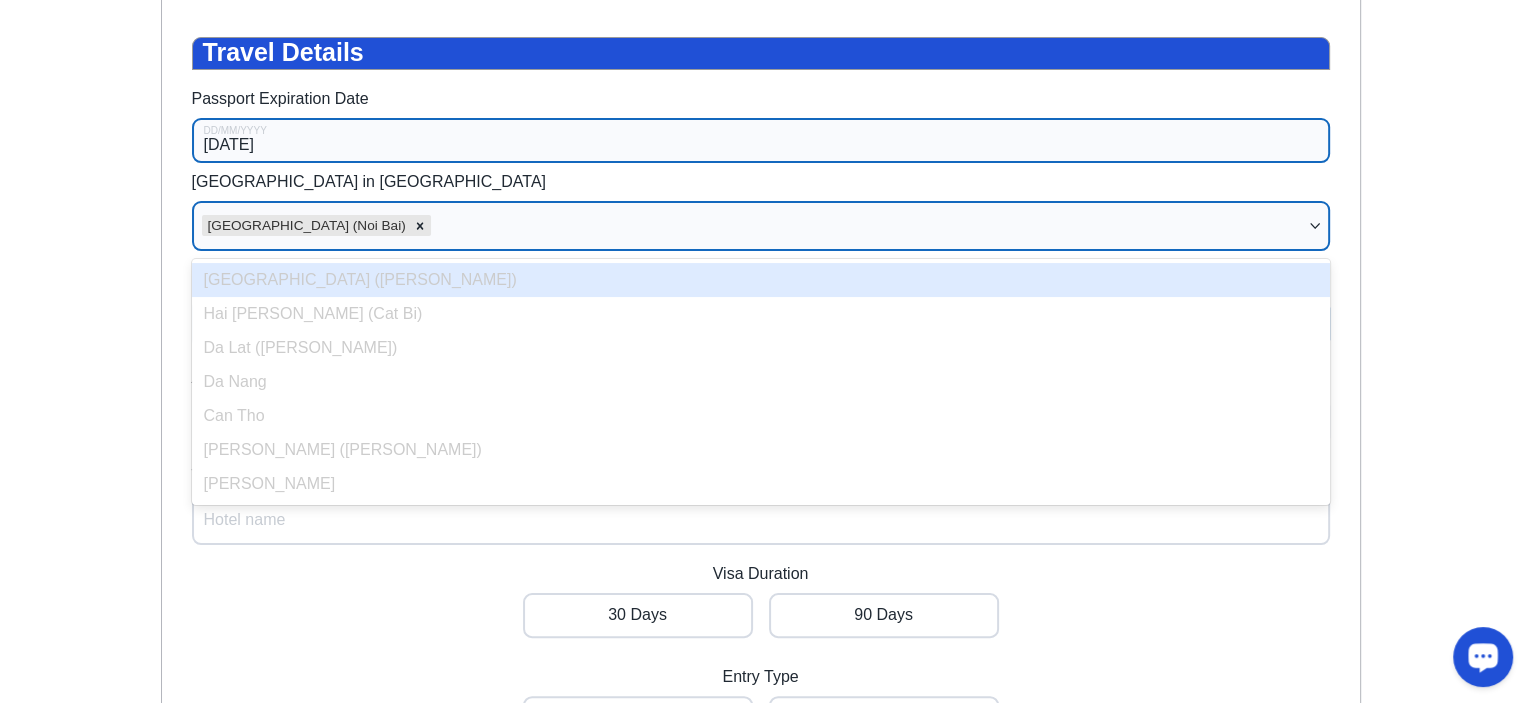 click on "Arrival Airport in Vietnam 7 results available. Use Up and Down to choose options, press Enter to select the currently focused option, press Escape to exit the menu, press Tab to select the option and exit the menu. Hanoi (Noi Bai) Ho Chi Minh City (Tan Son Nhat) Hai Phong (Cat Bi) Da Lat (Lien Khuong) Da Nang Can Tho Khanh Hoa (Cam Ranh) Phu Quoc" at bounding box center [761, 212] 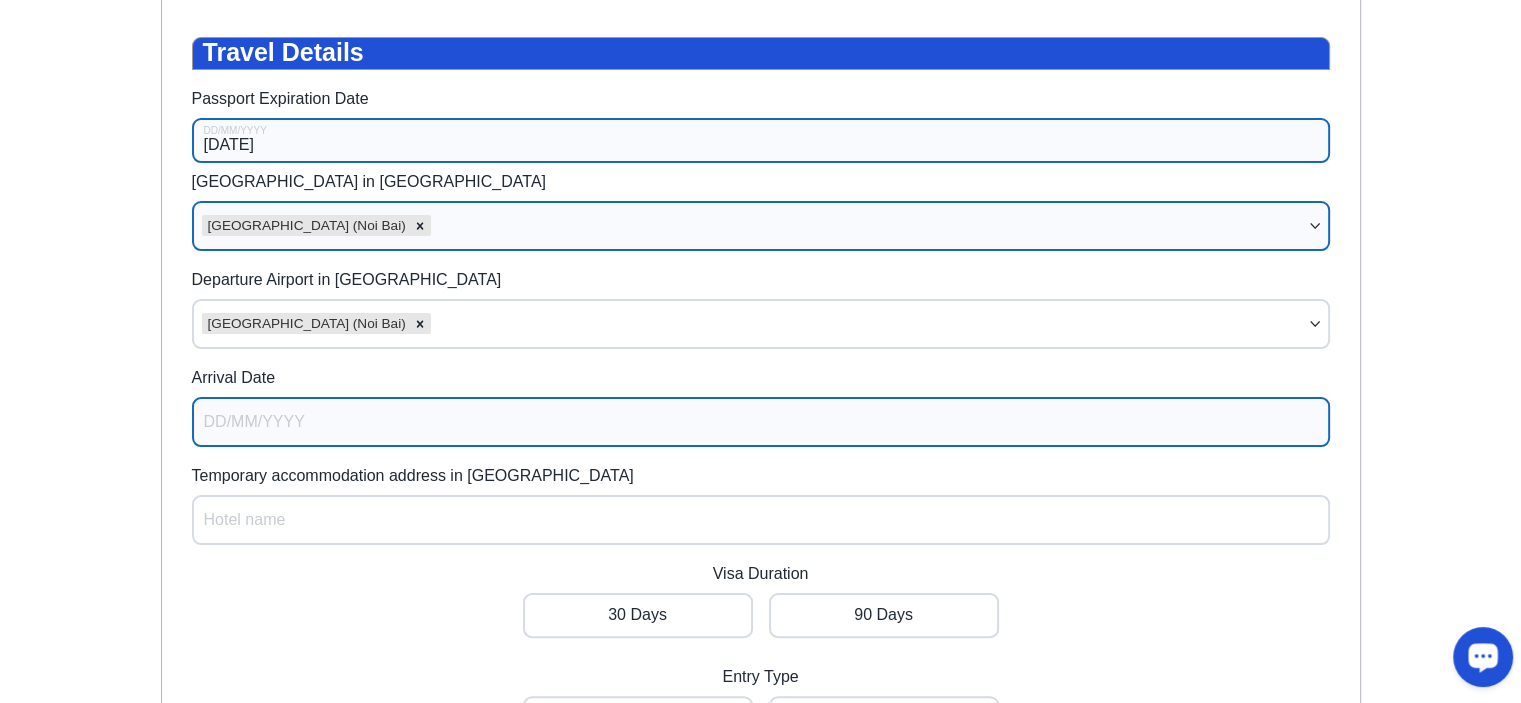 select on "6" 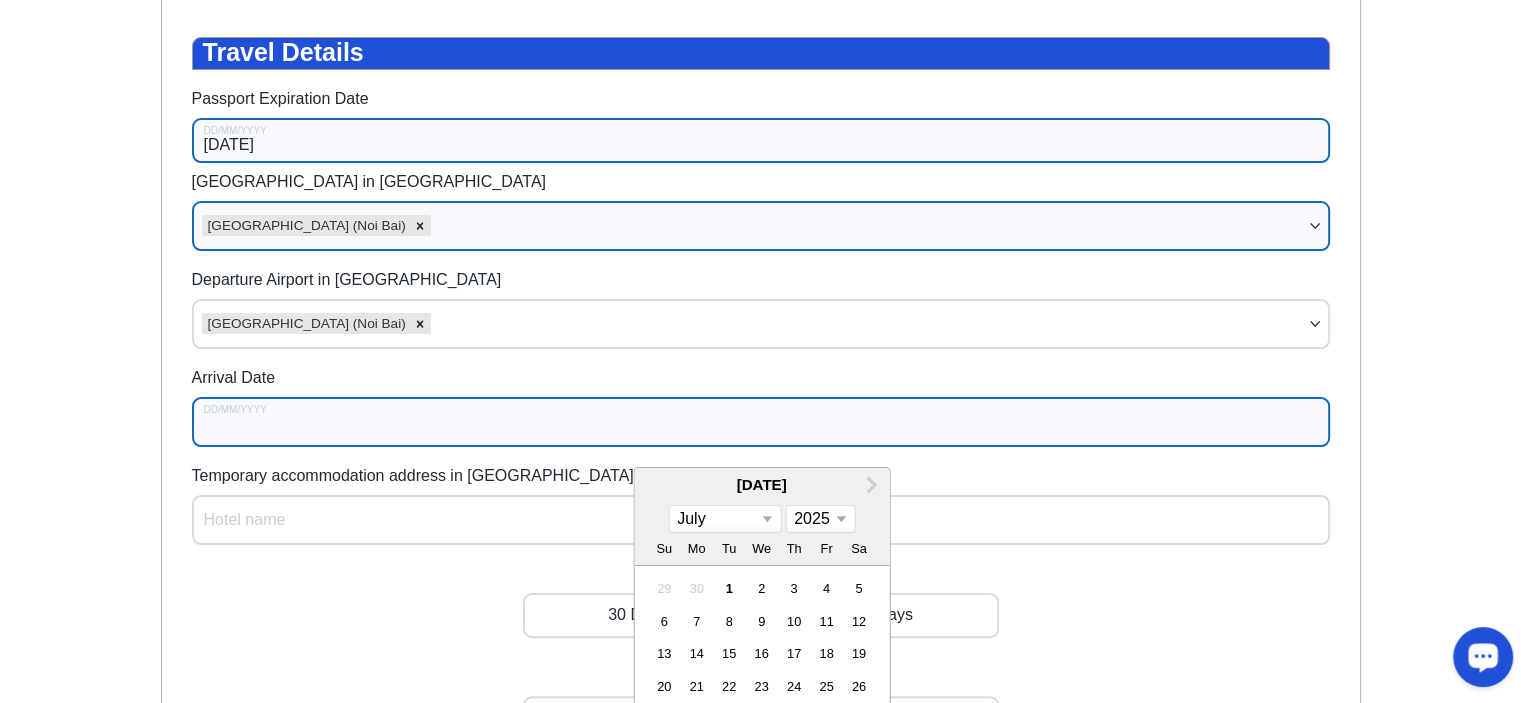 click on "Arrival Date" at bounding box center [761, 422] 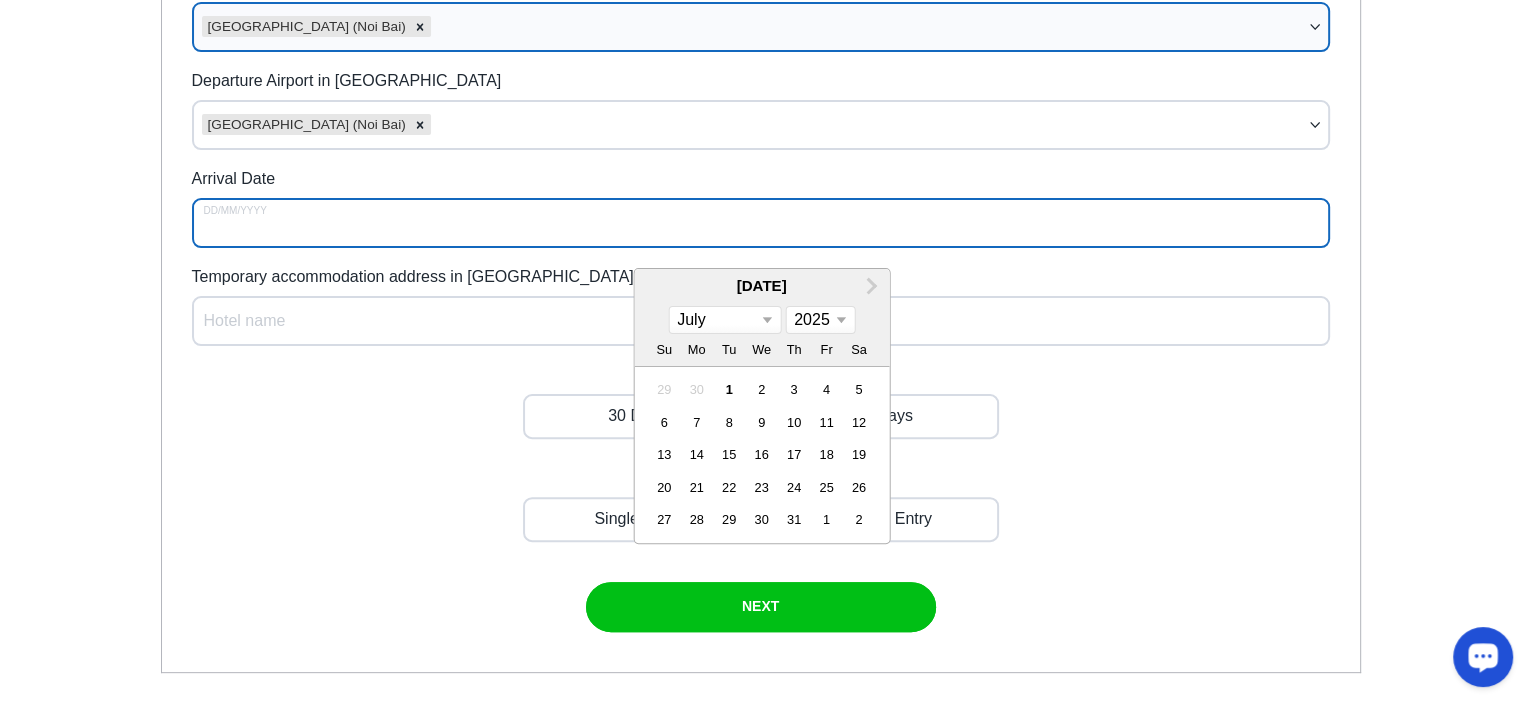 scroll, scrollTop: 580, scrollLeft: 0, axis: vertical 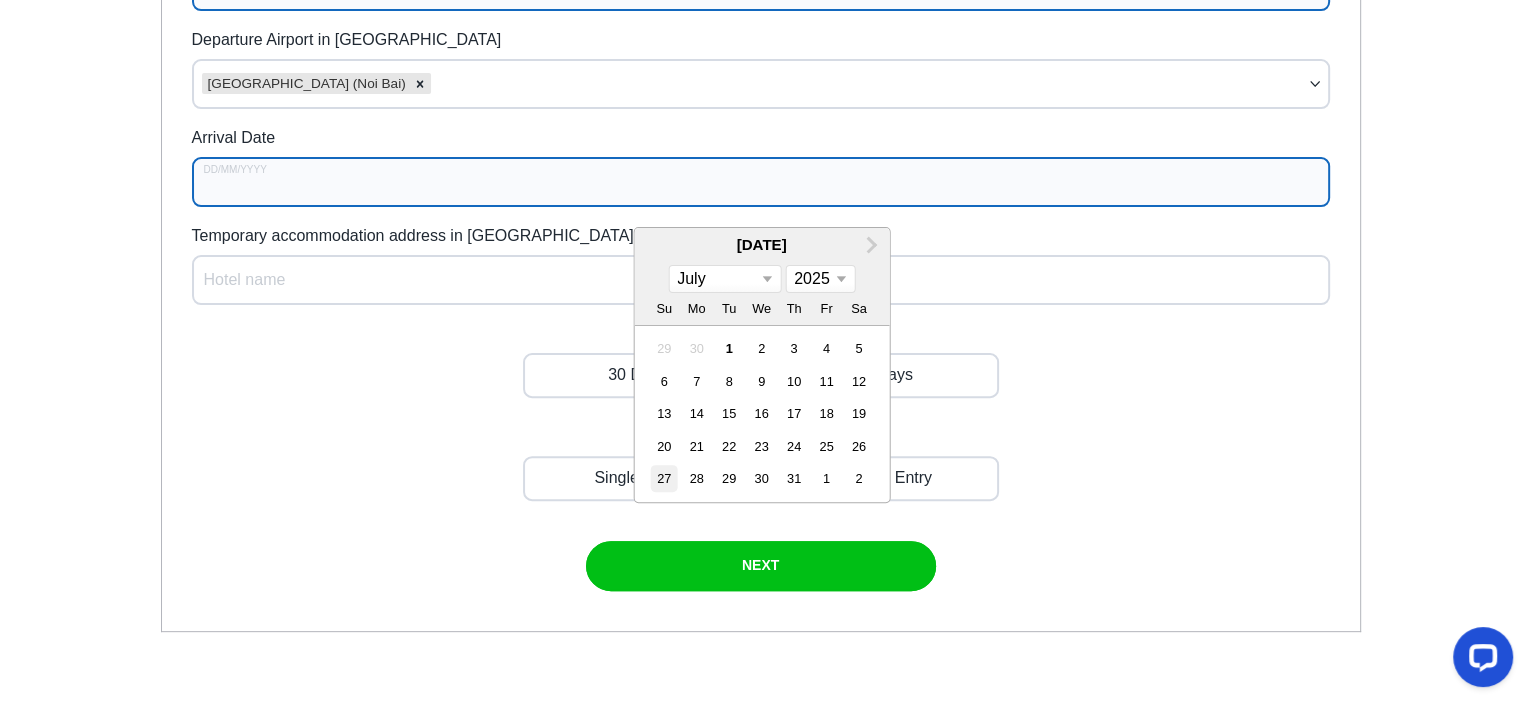 click on "27" at bounding box center (664, 478) 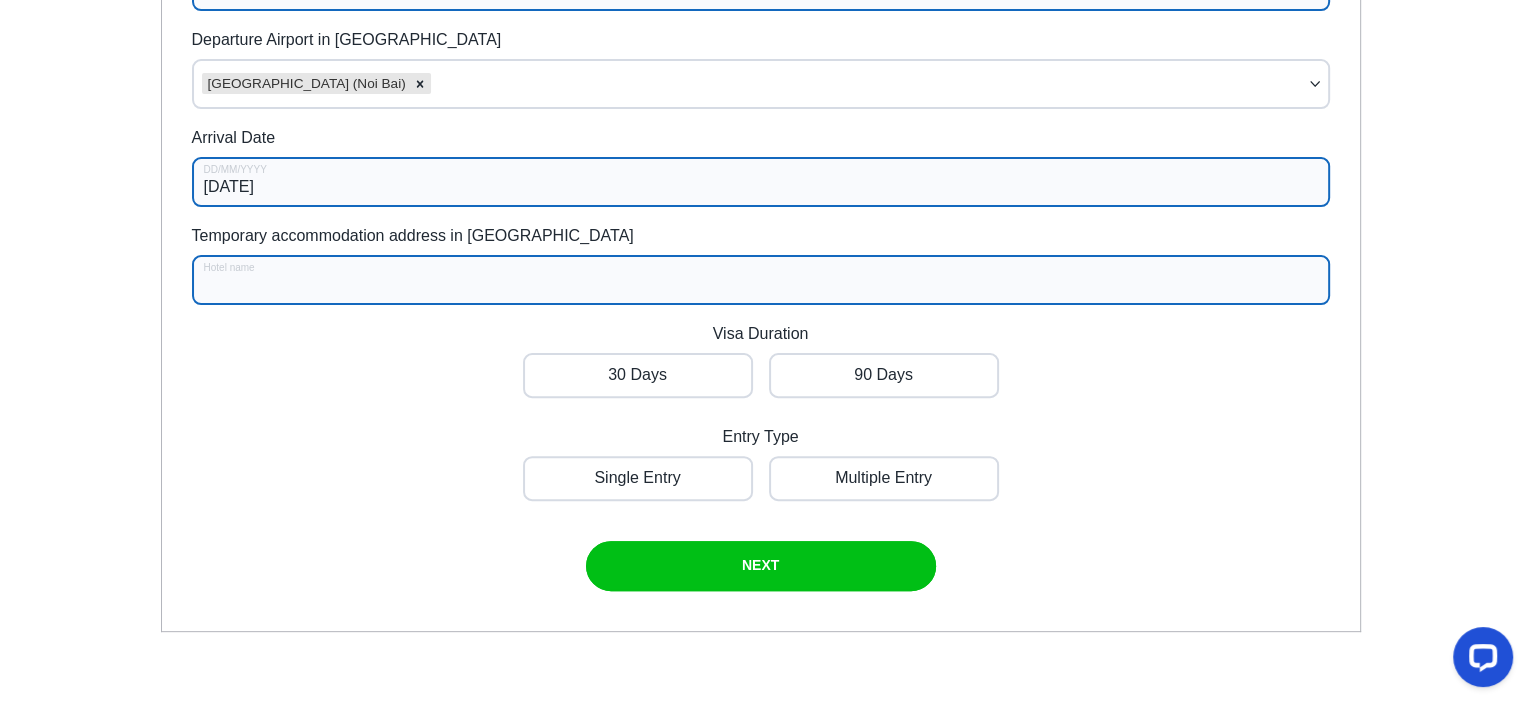click on "Temporary accommodation address in Vietnam" at bounding box center (761, 280) 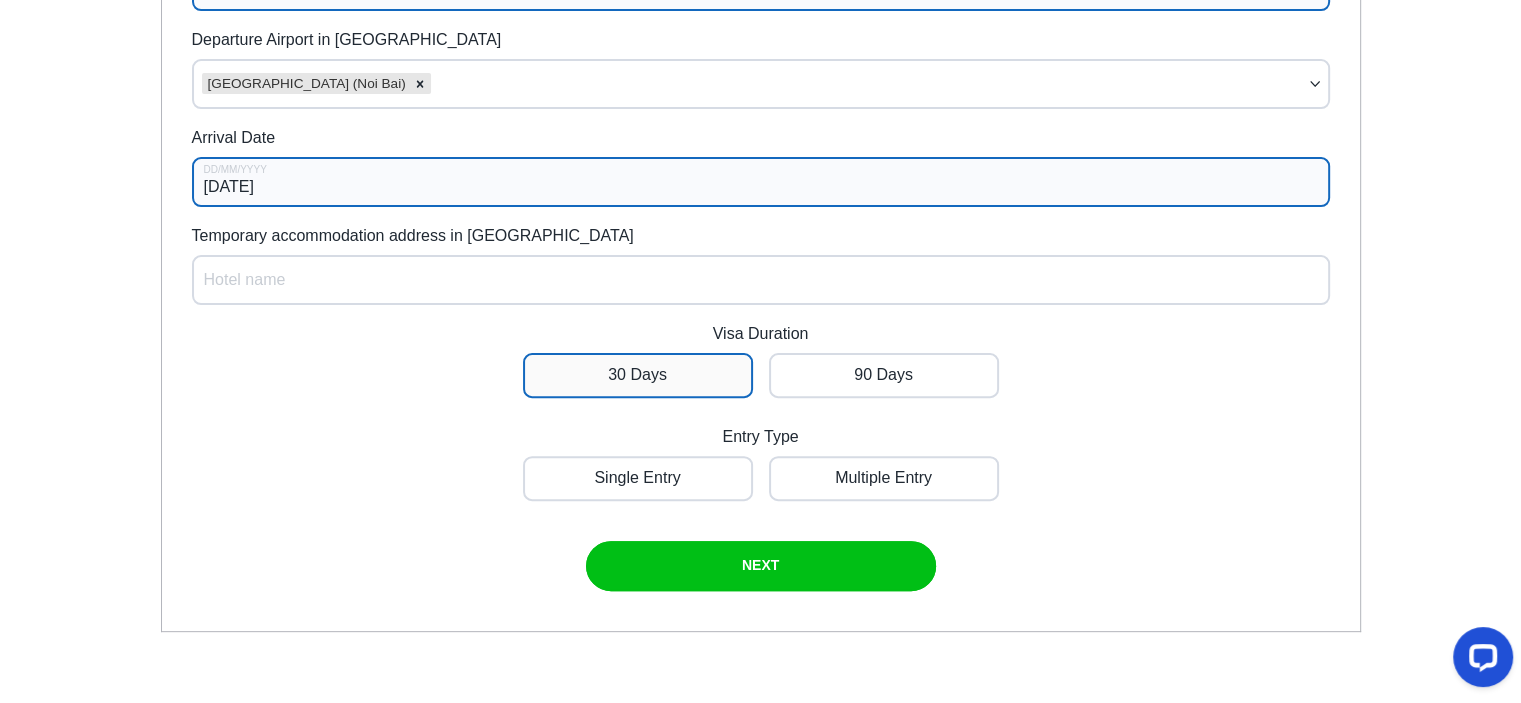 click at bounding box center [638, 375] 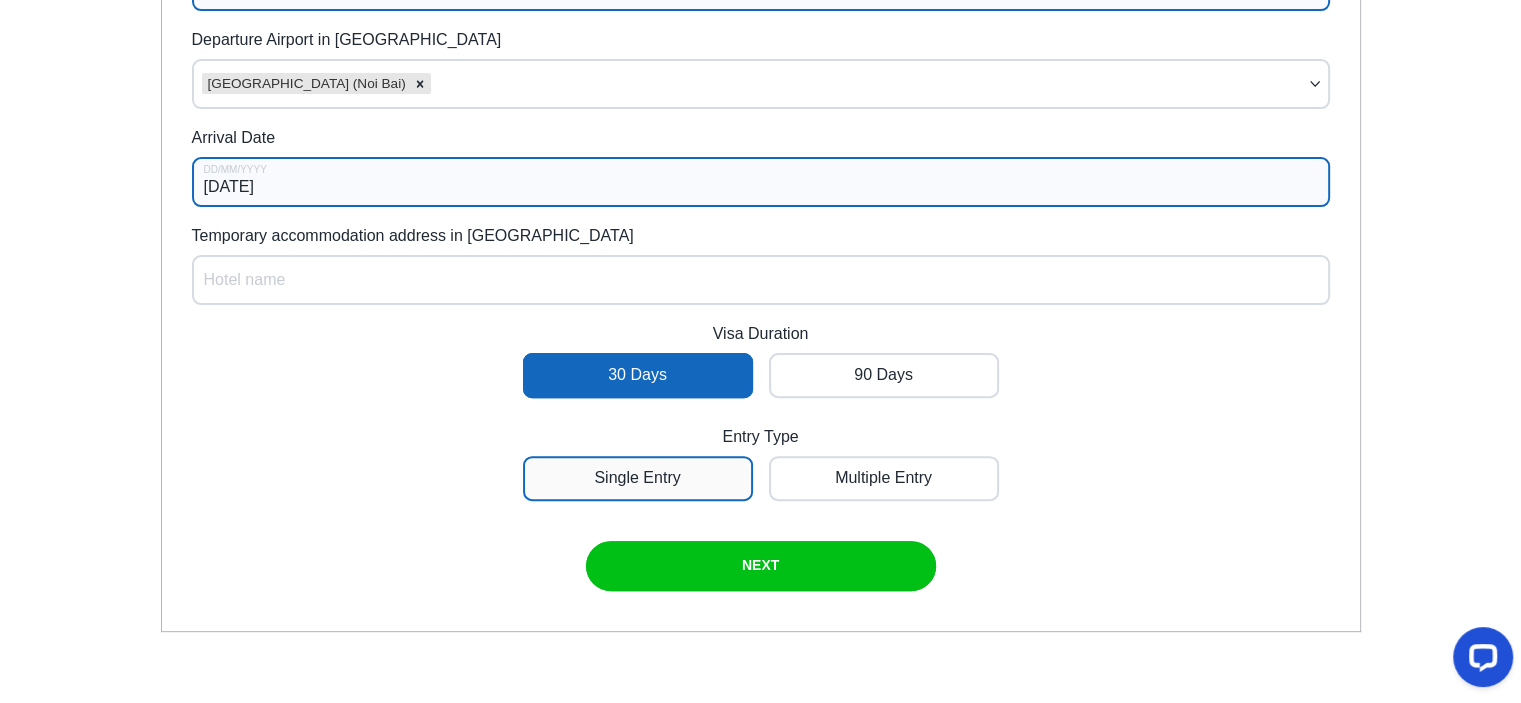click at bounding box center (638, 478) 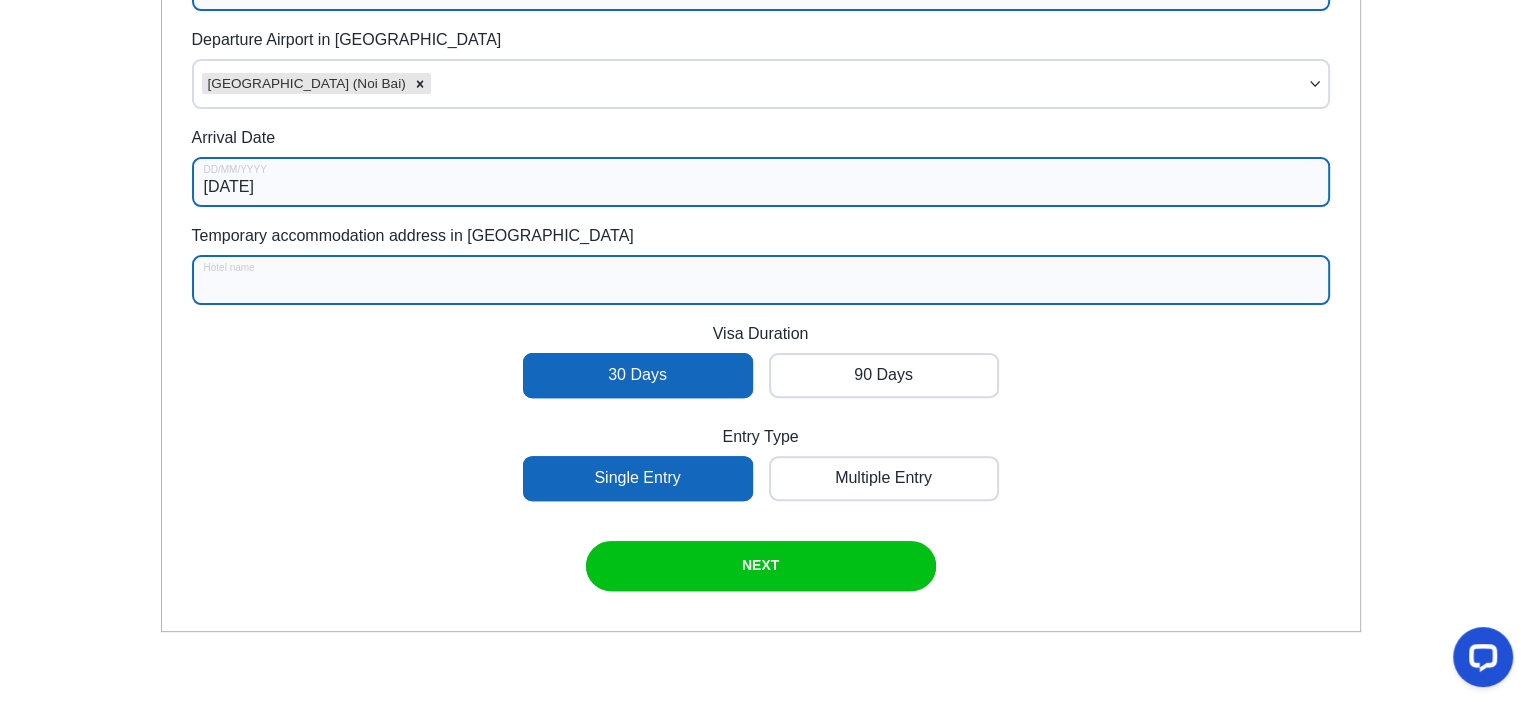 click on "Temporary accommodation address in Vietnam" at bounding box center [761, 280] 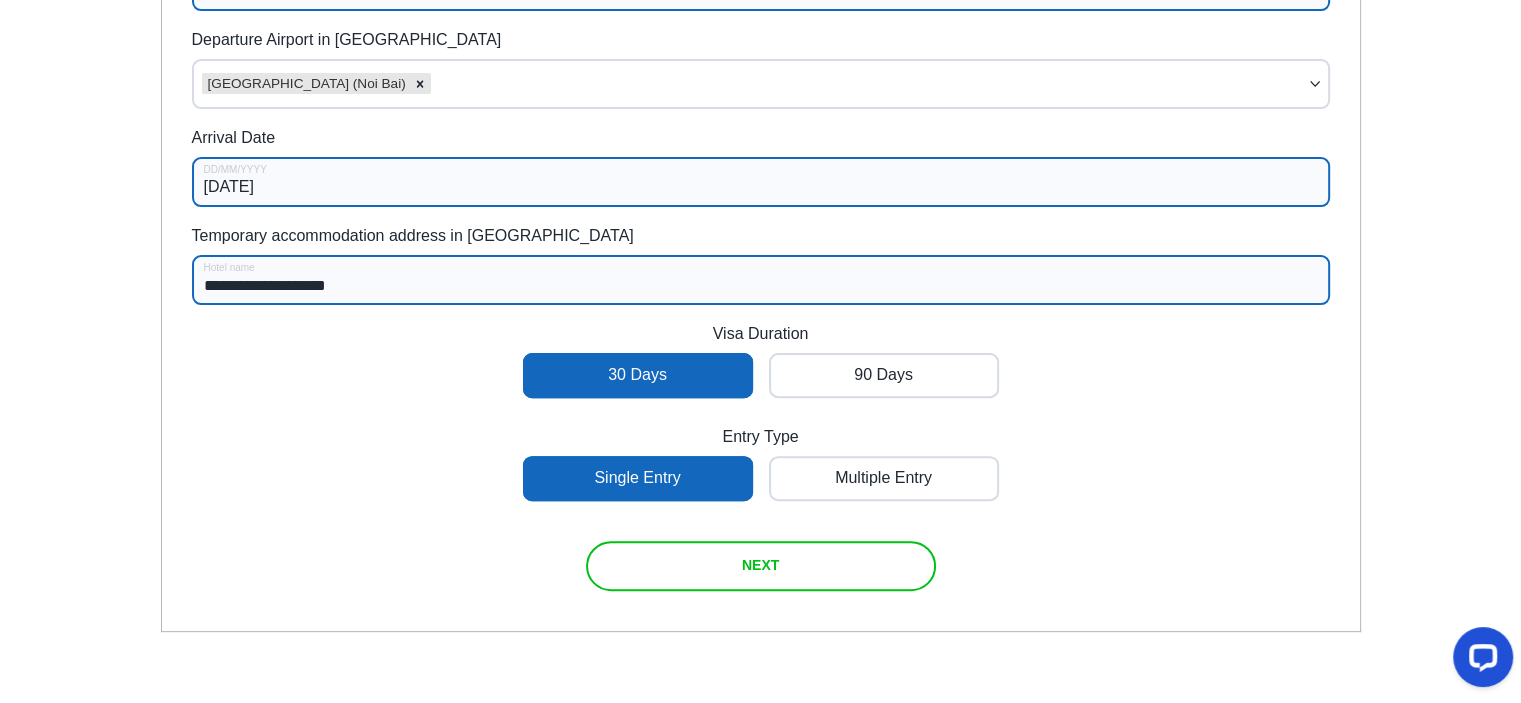 type on "**********" 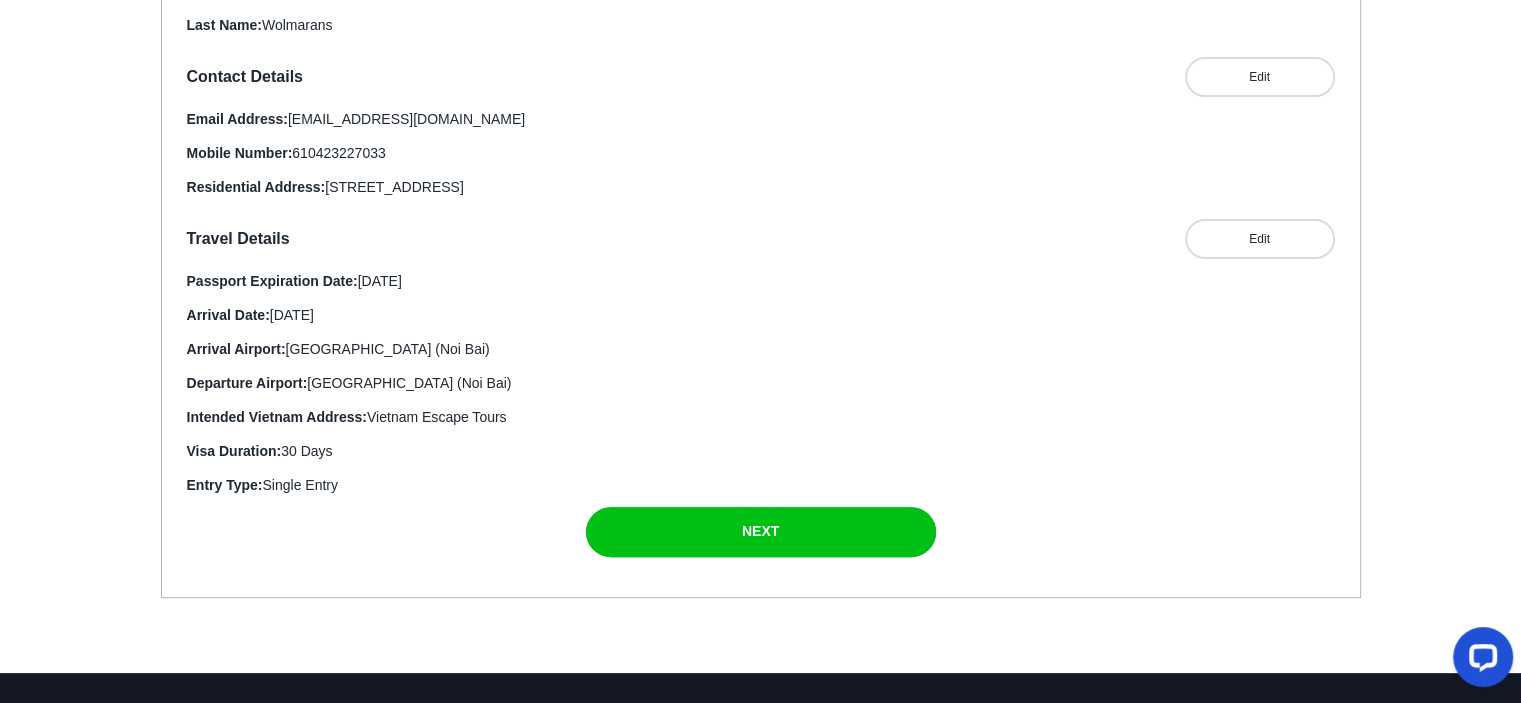 scroll, scrollTop: 540, scrollLeft: 0, axis: vertical 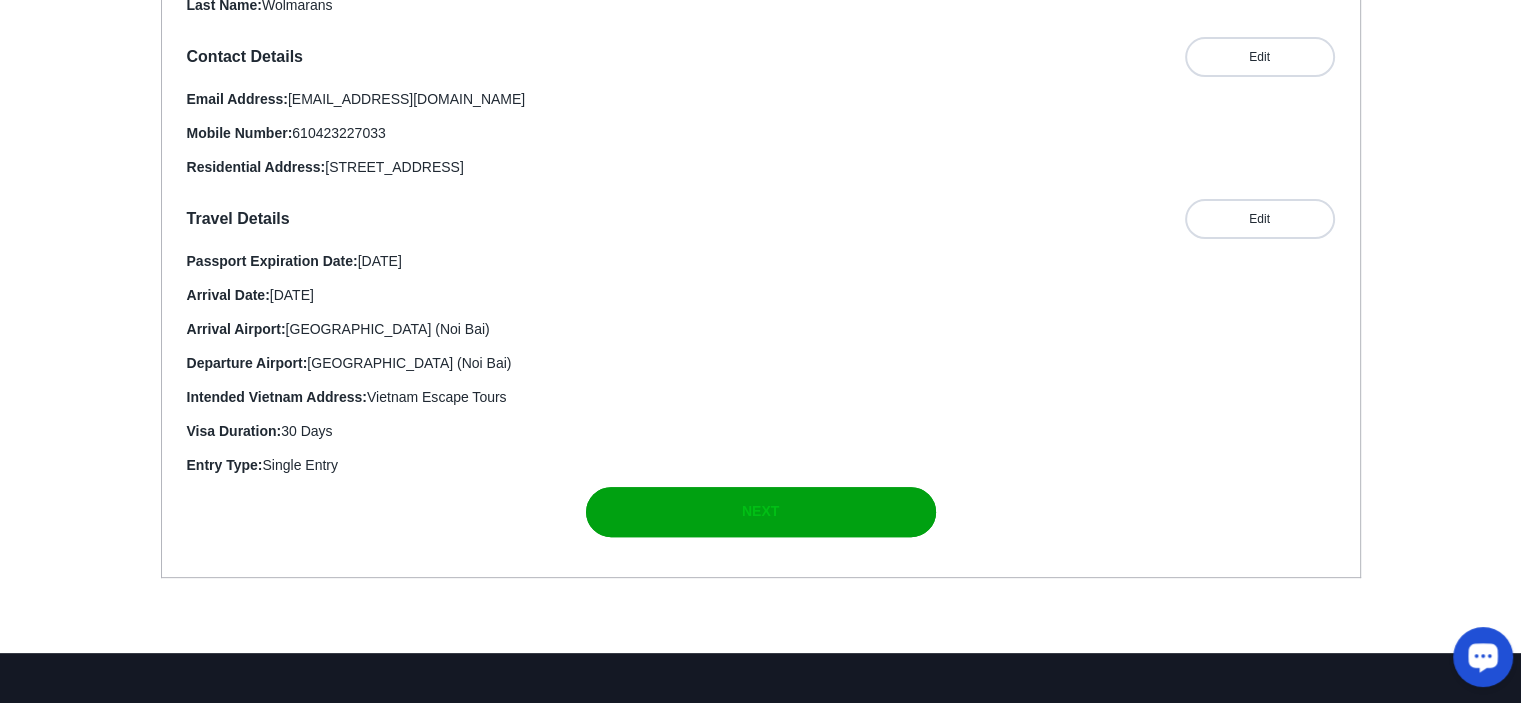 click at bounding box center (761, 512) 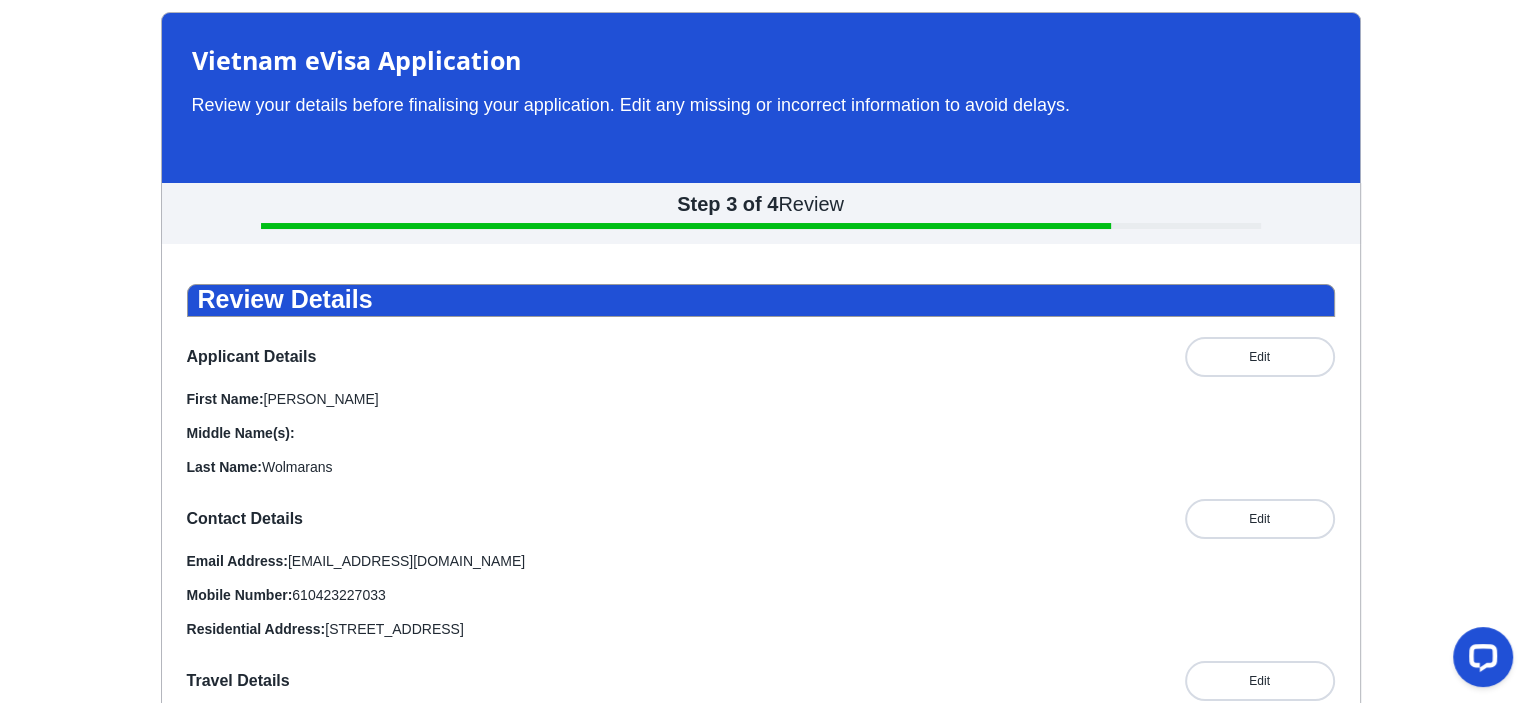 scroll, scrollTop: 60, scrollLeft: 0, axis: vertical 